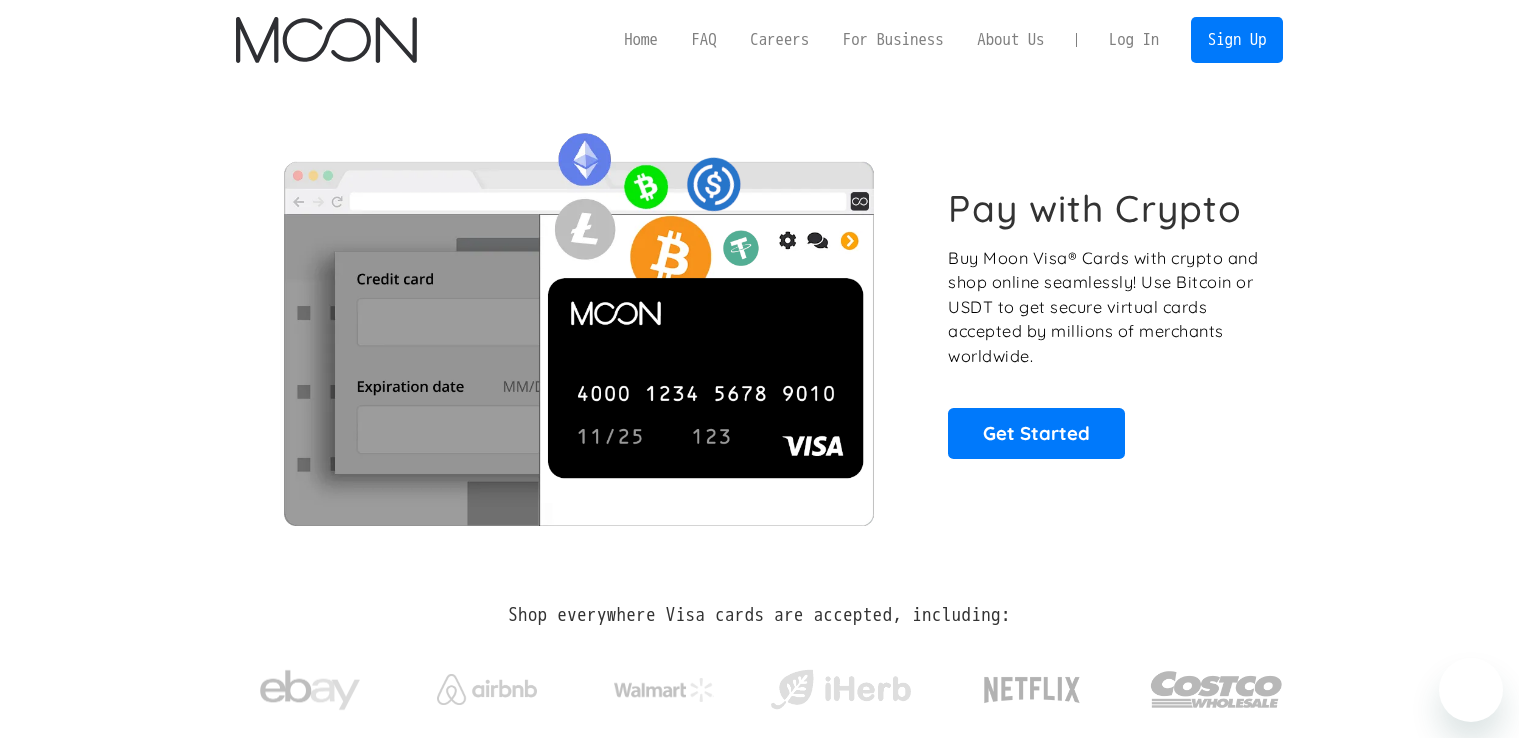 scroll, scrollTop: 0, scrollLeft: 0, axis: both 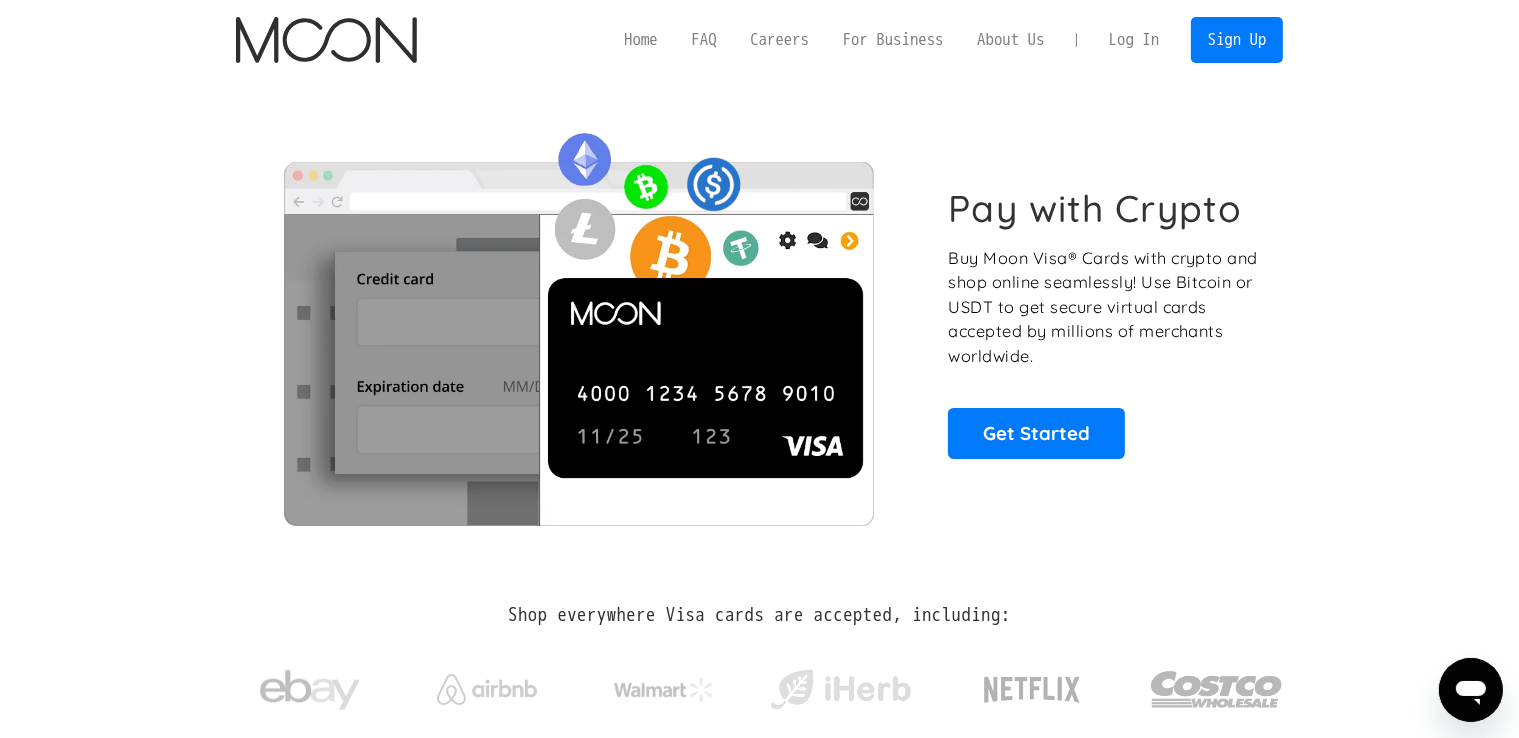 click on "Log In" at bounding box center [1134, 40] 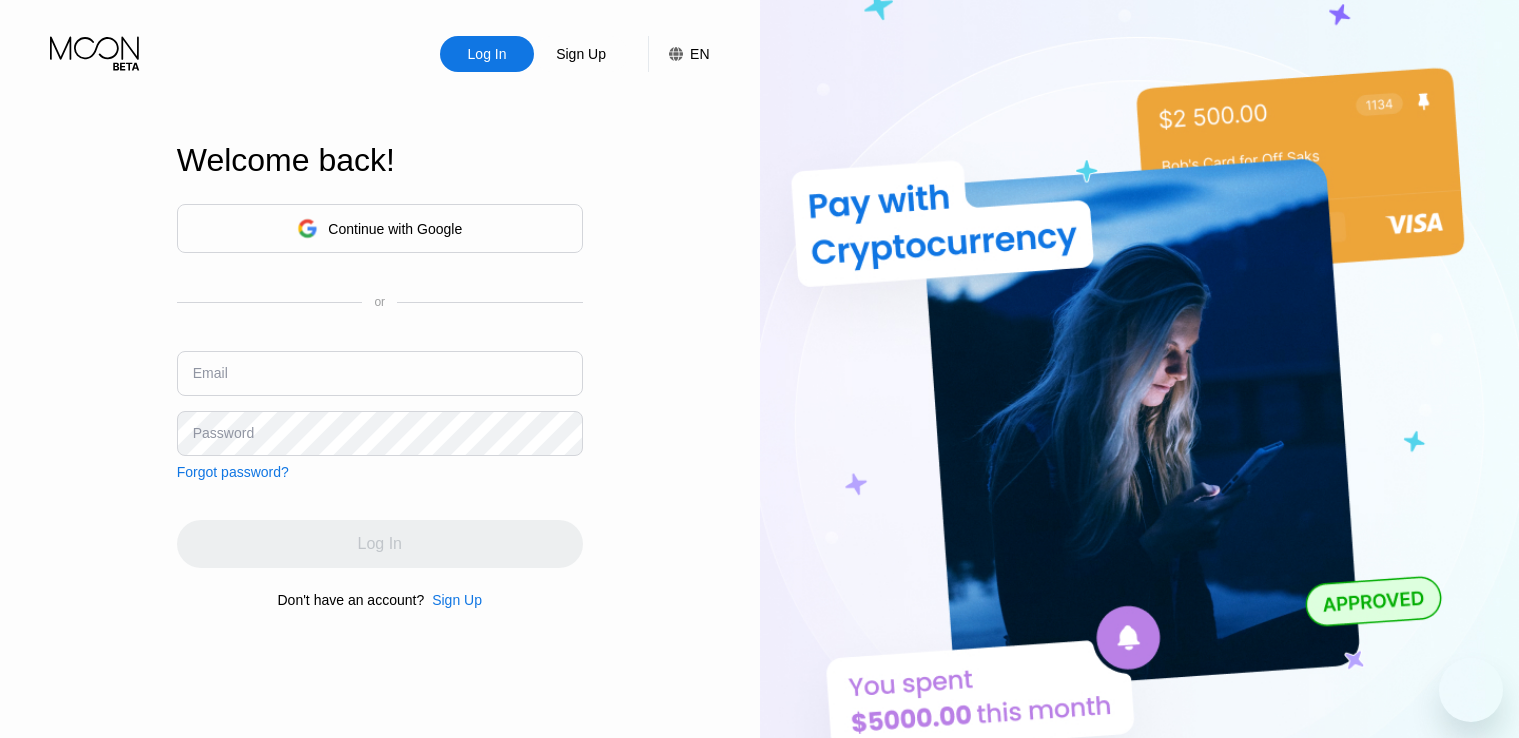 scroll, scrollTop: 0, scrollLeft: 0, axis: both 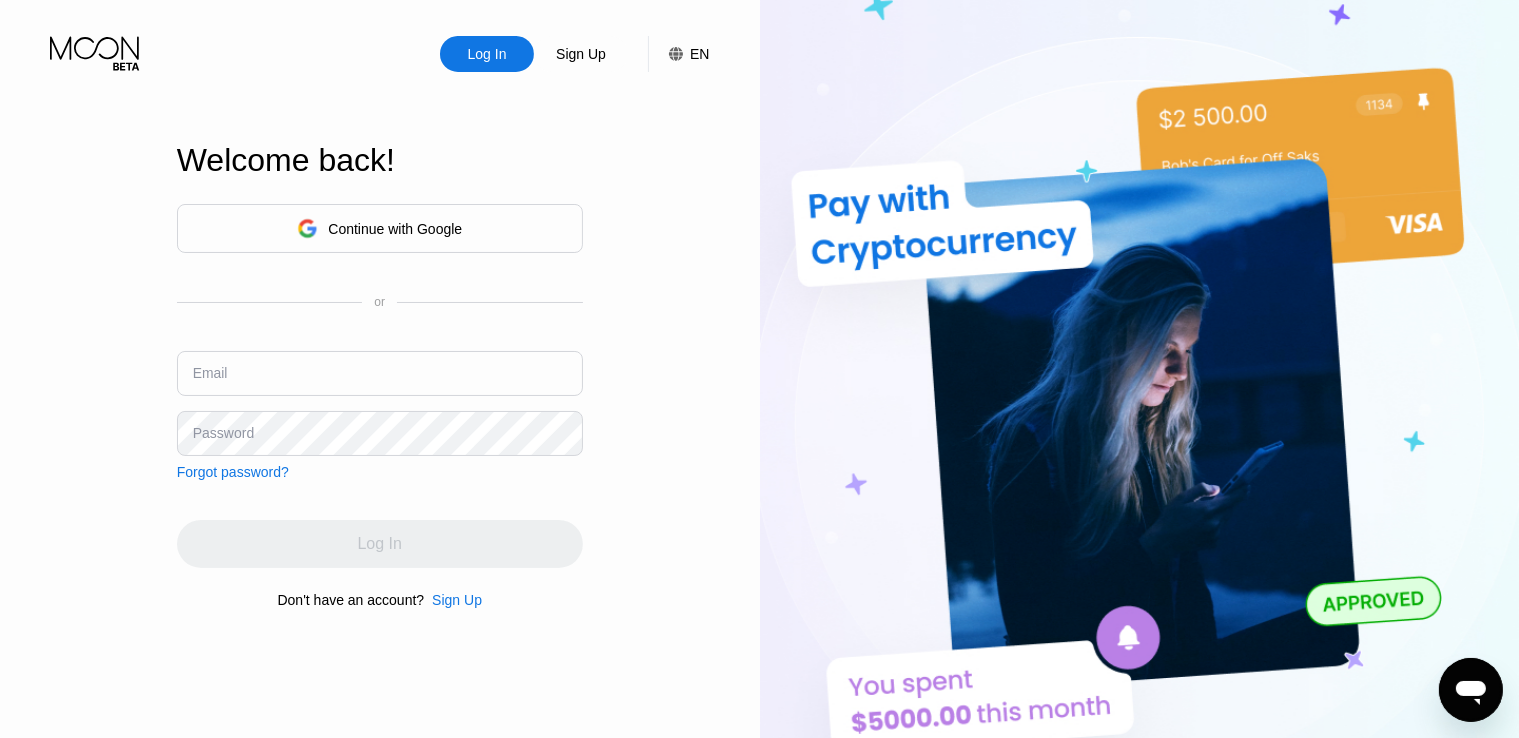 click at bounding box center [380, 373] 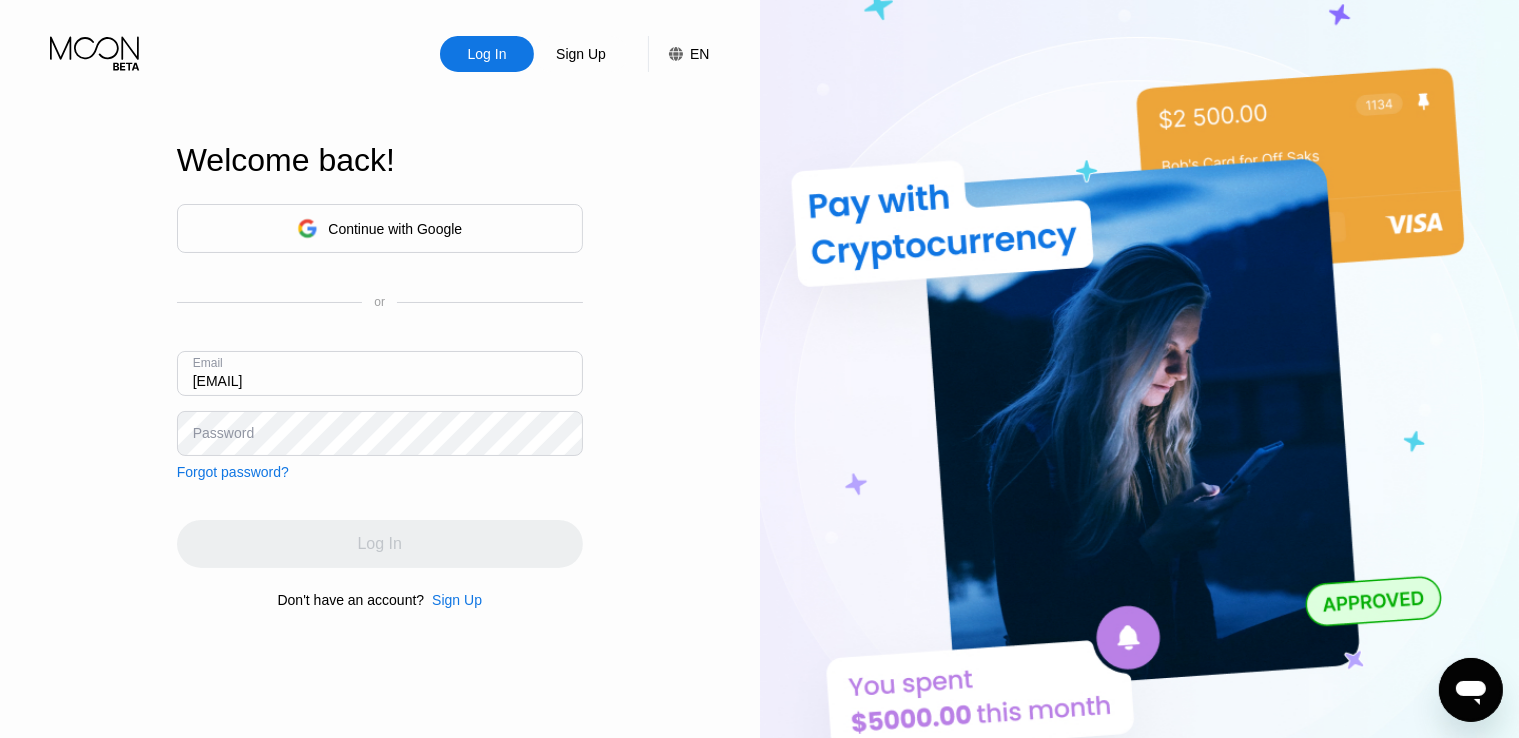 type on "[EMAIL]" 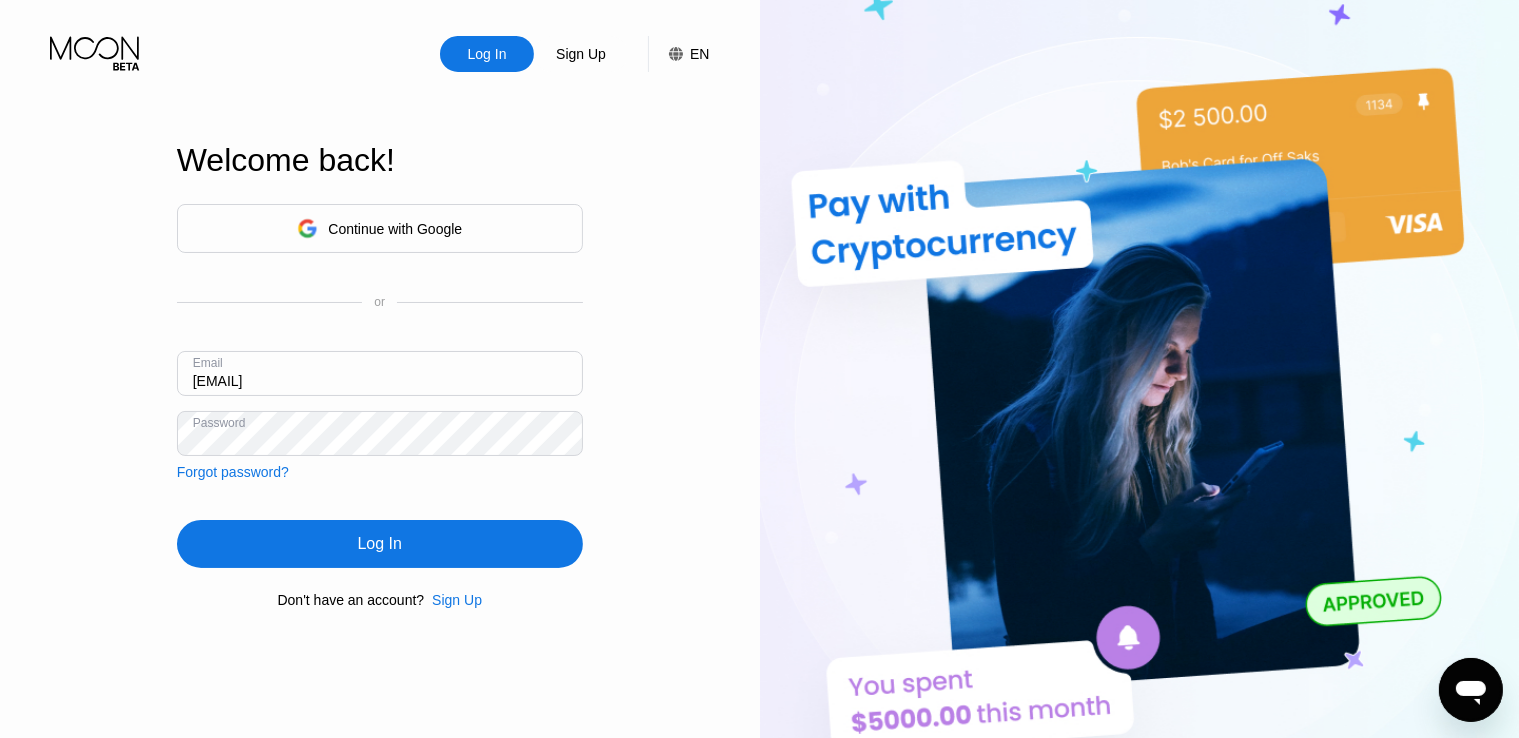 click on "Log In" at bounding box center (380, 544) 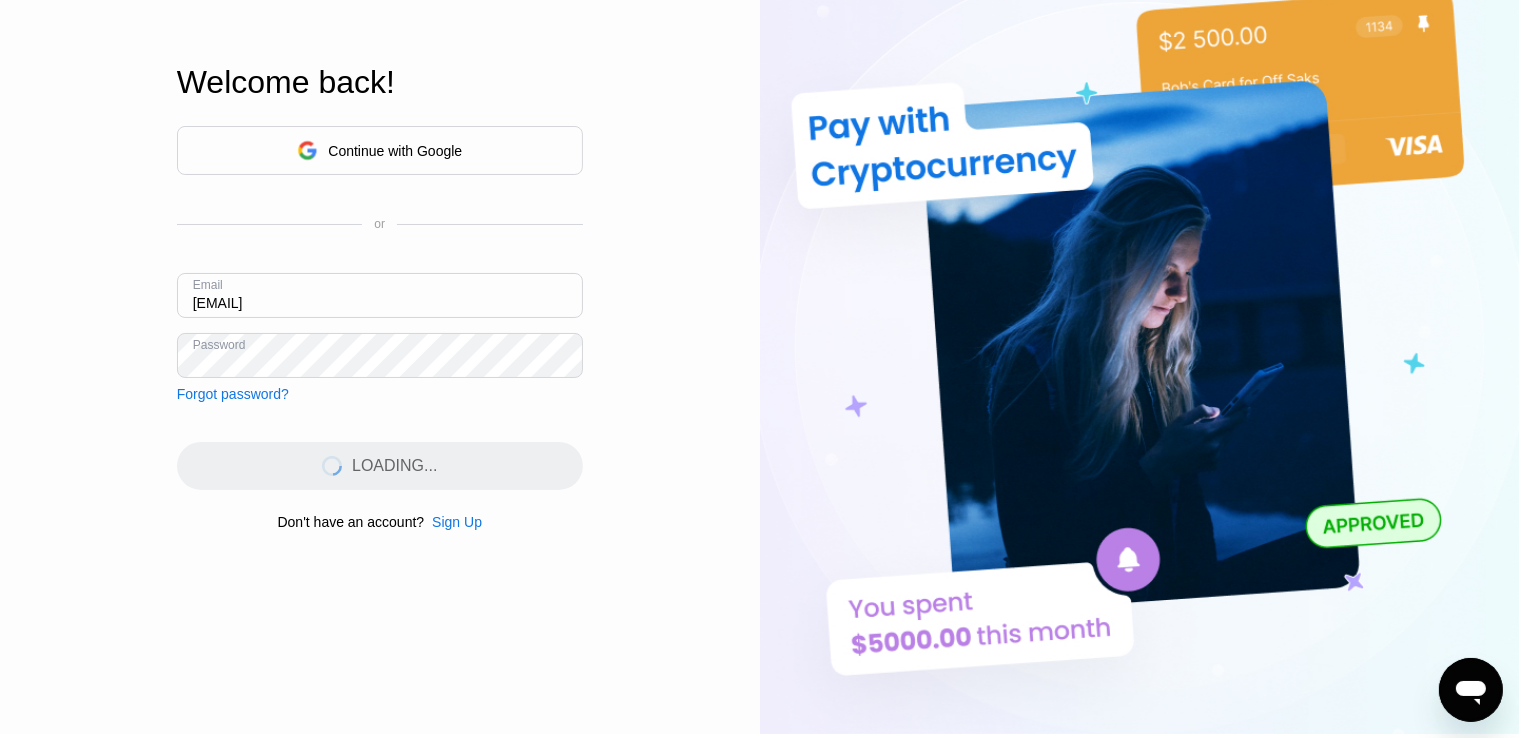 scroll, scrollTop: 133, scrollLeft: 0, axis: vertical 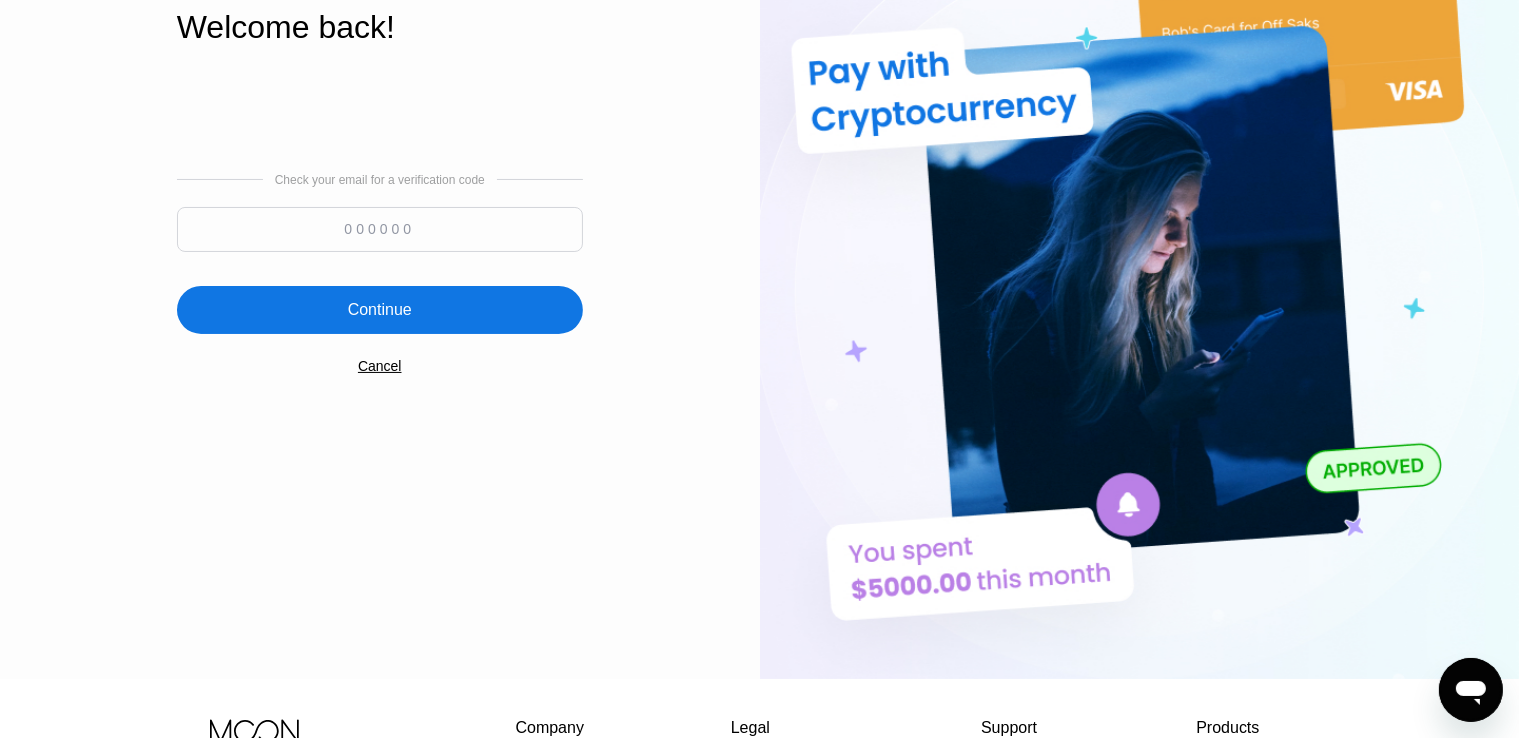 click at bounding box center [380, 229] 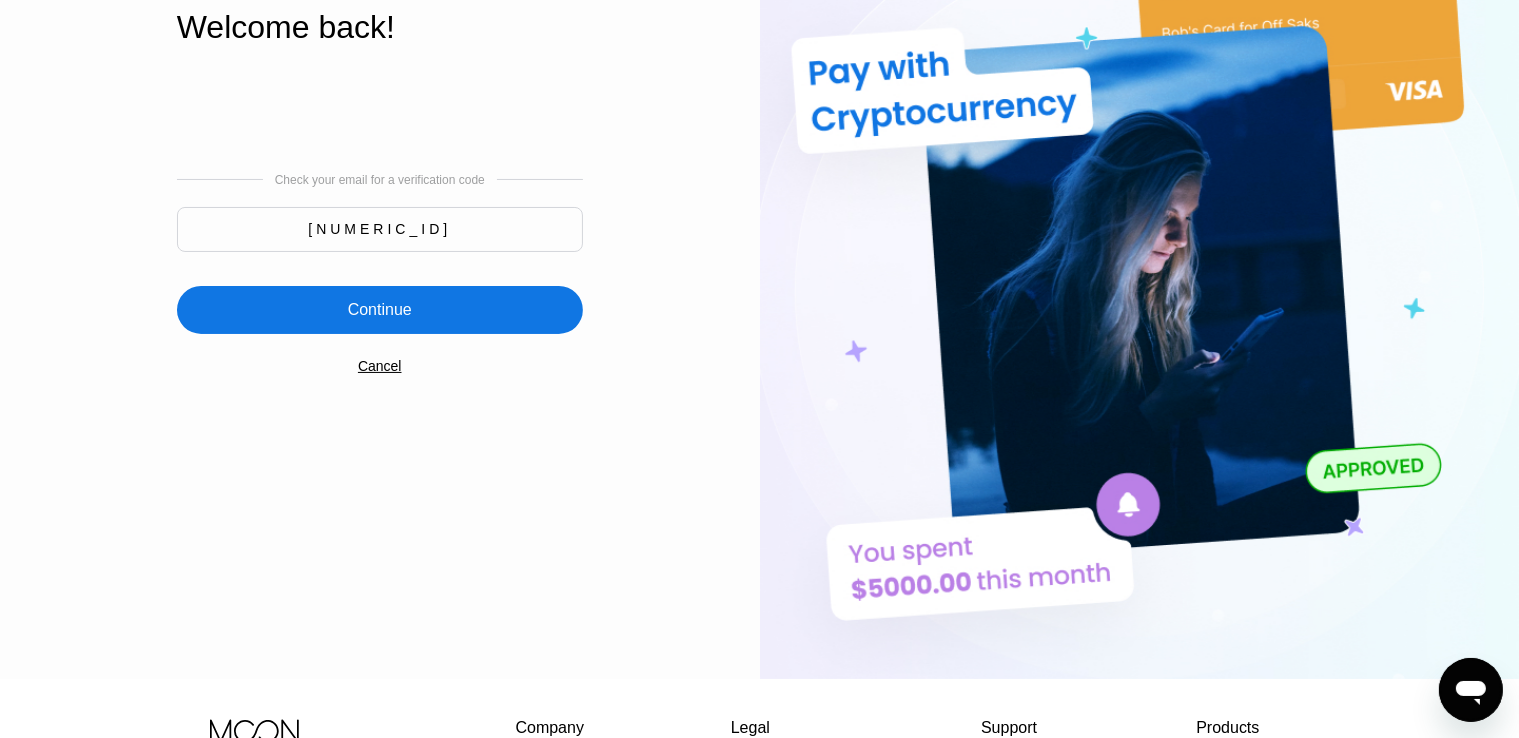 type on "613073" 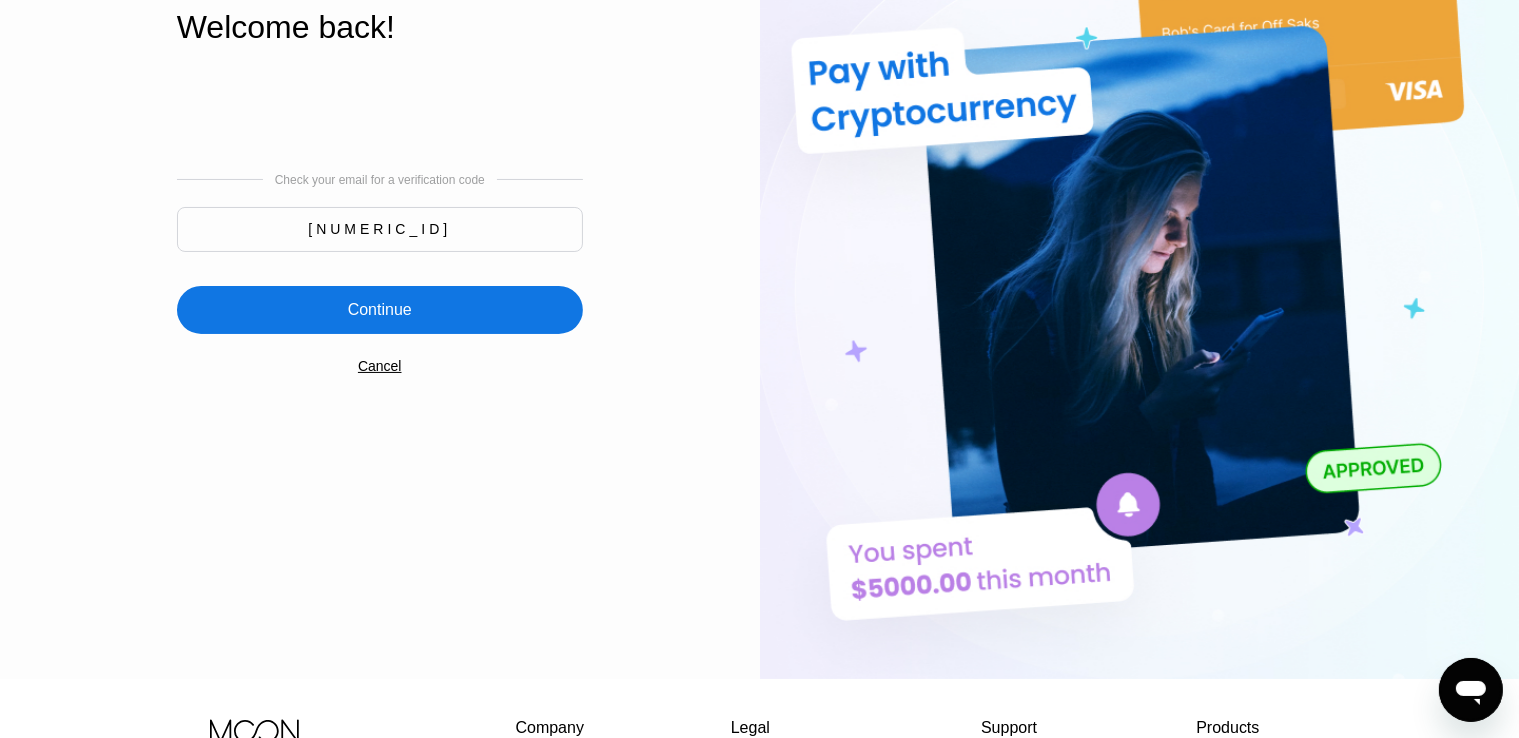 click on "Continue" at bounding box center (380, 310) 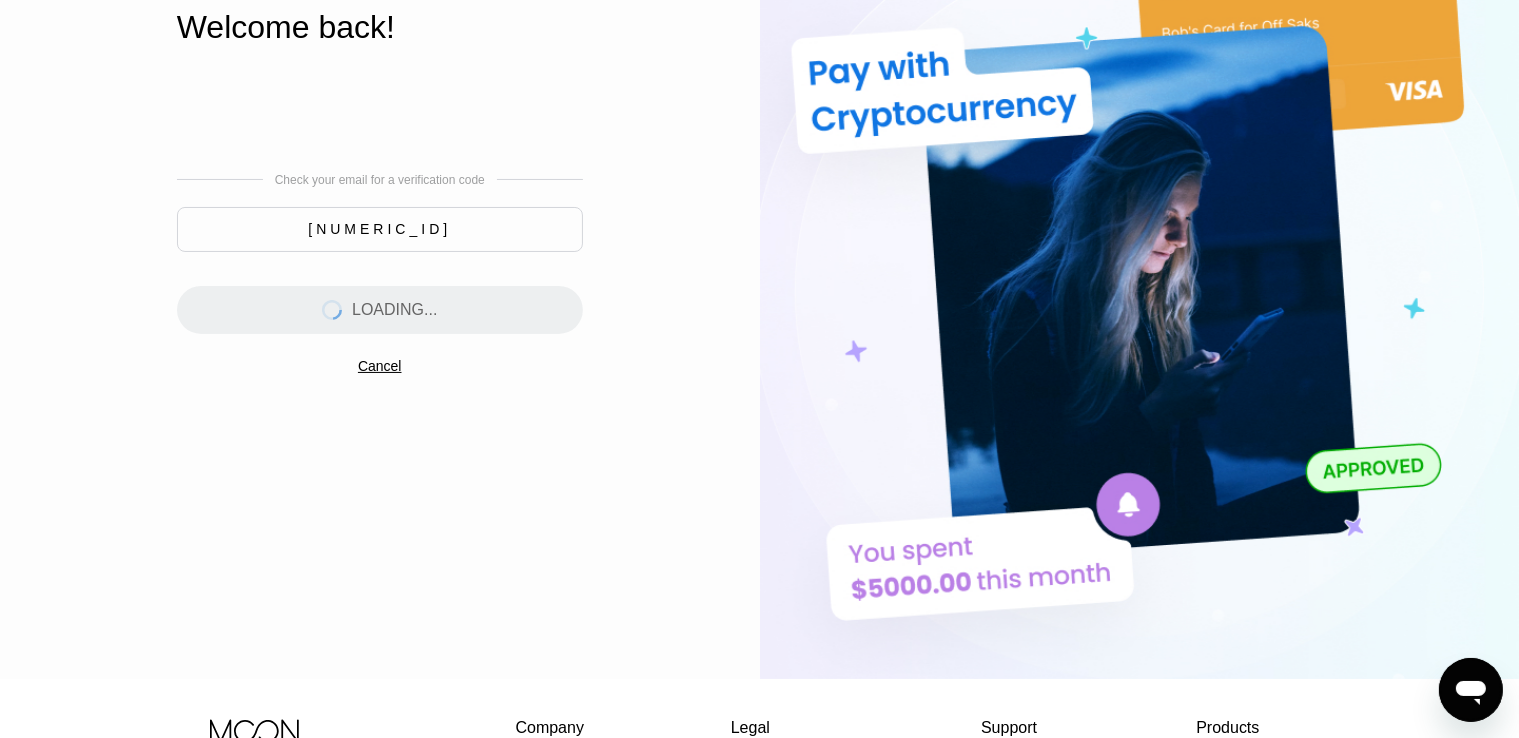 scroll, scrollTop: 0, scrollLeft: 0, axis: both 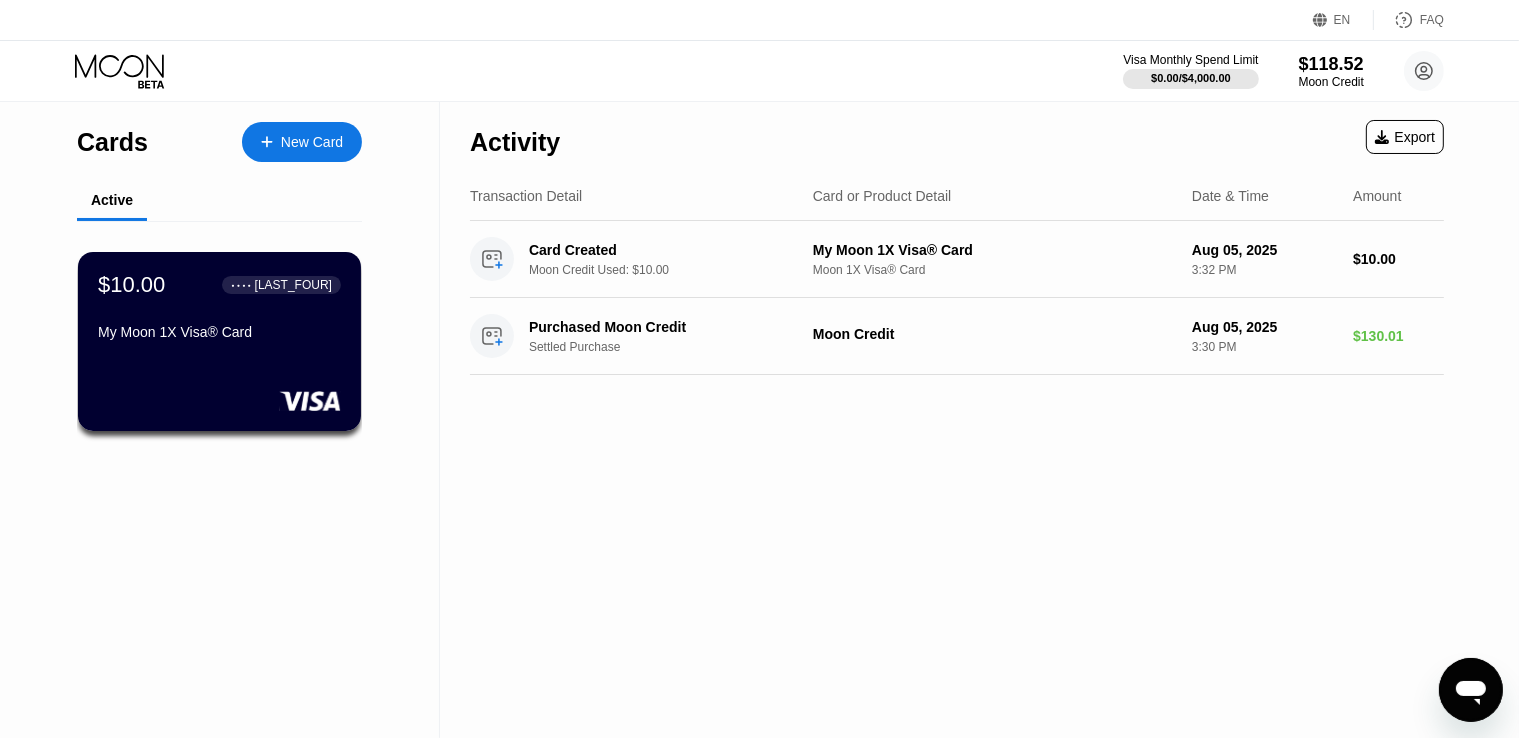 click on "Cards    New Card Active $10.00 ● ● ● ● 3250 My Moon 1X Visa® Card" at bounding box center (220, 420) 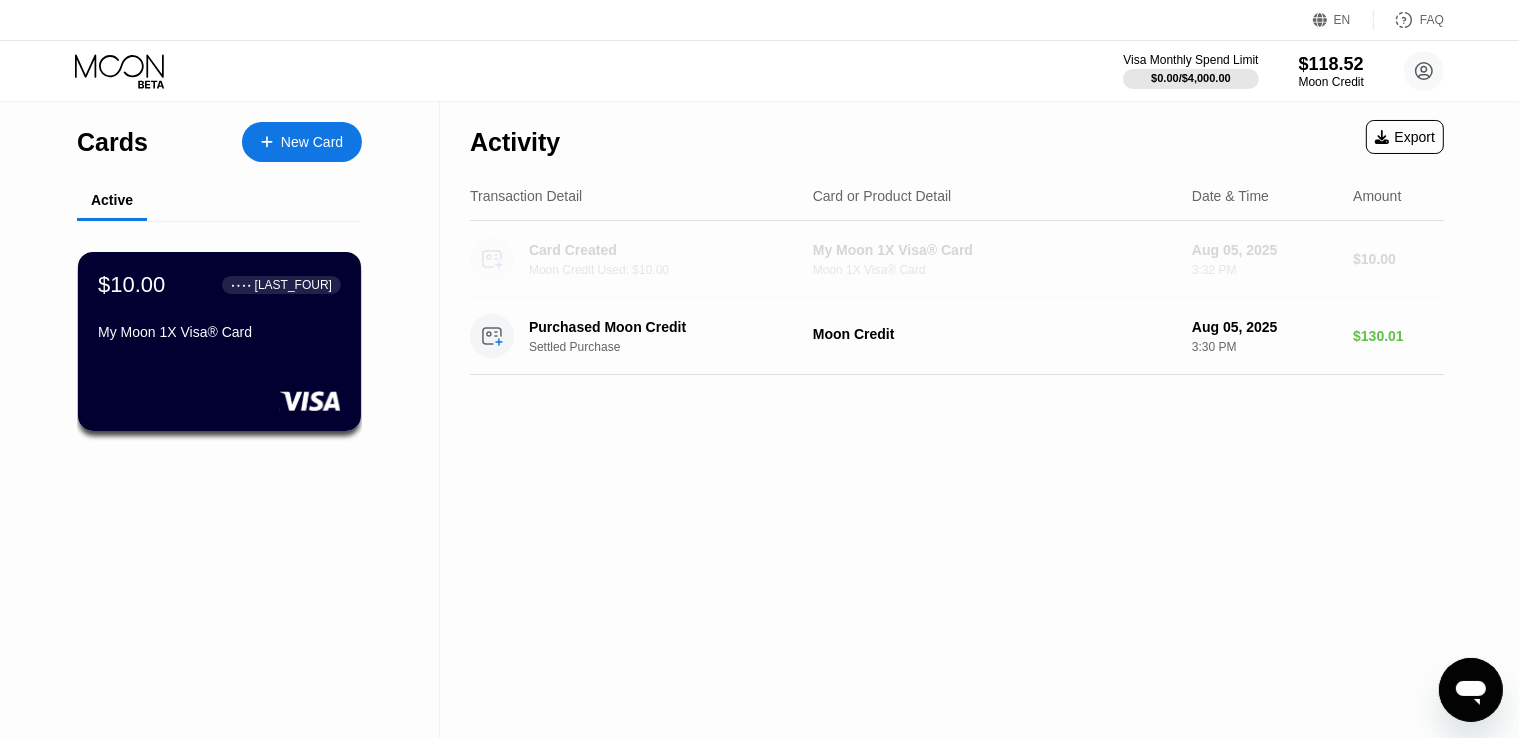 click on "Moon 1X Visa® Card" at bounding box center (994, 270) 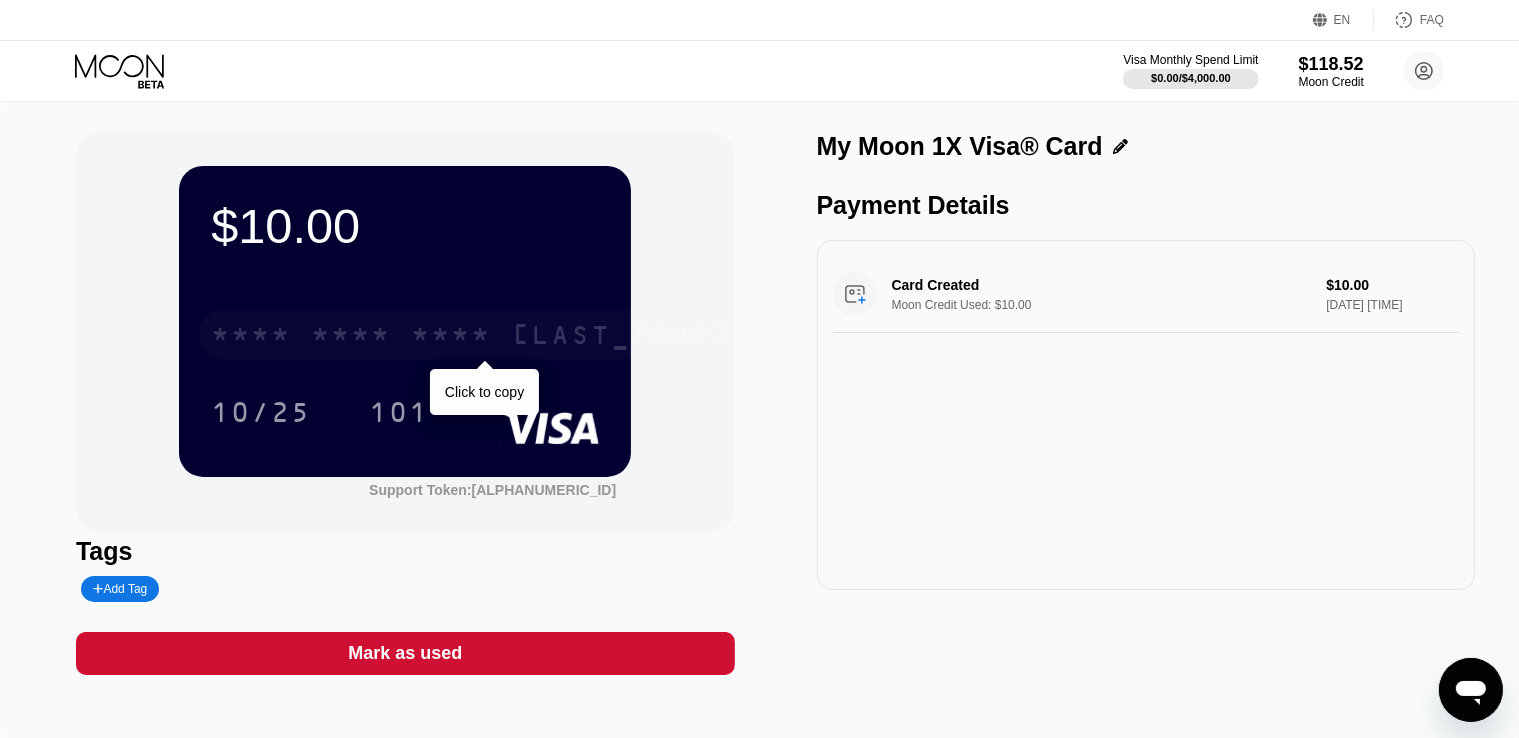 click on "* * * *" at bounding box center (351, 337) 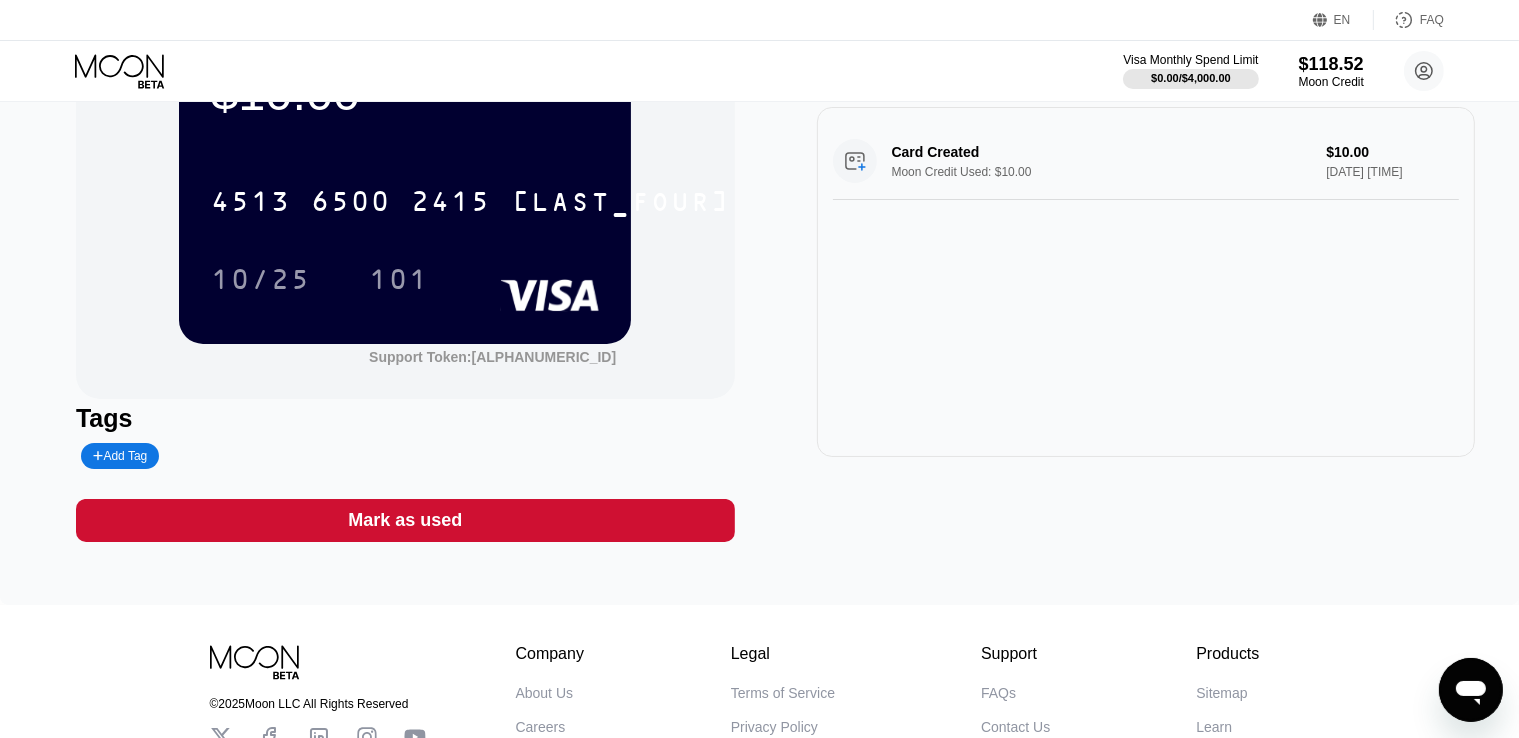 scroll, scrollTop: 66, scrollLeft: 0, axis: vertical 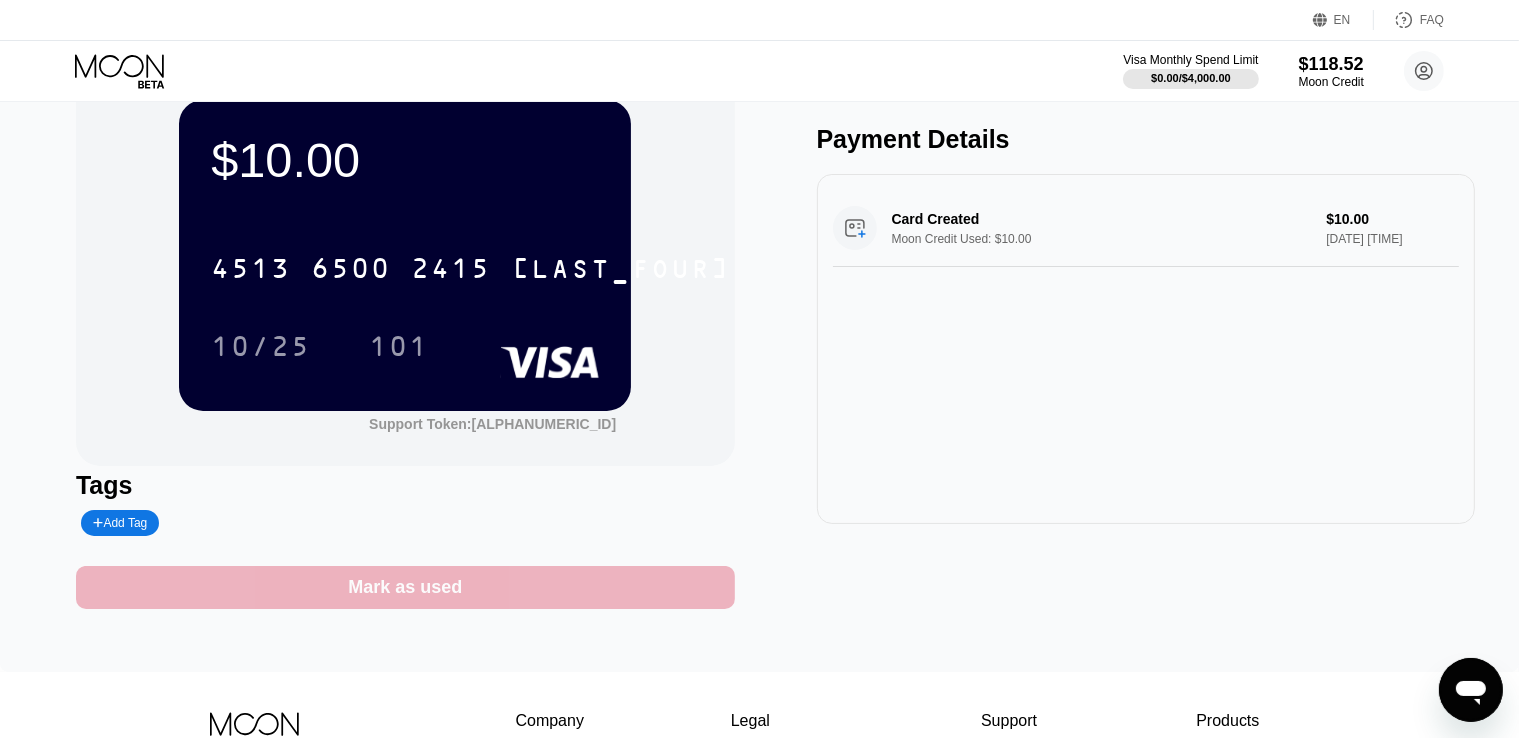 click on "Mark as used" at bounding box center (405, 587) 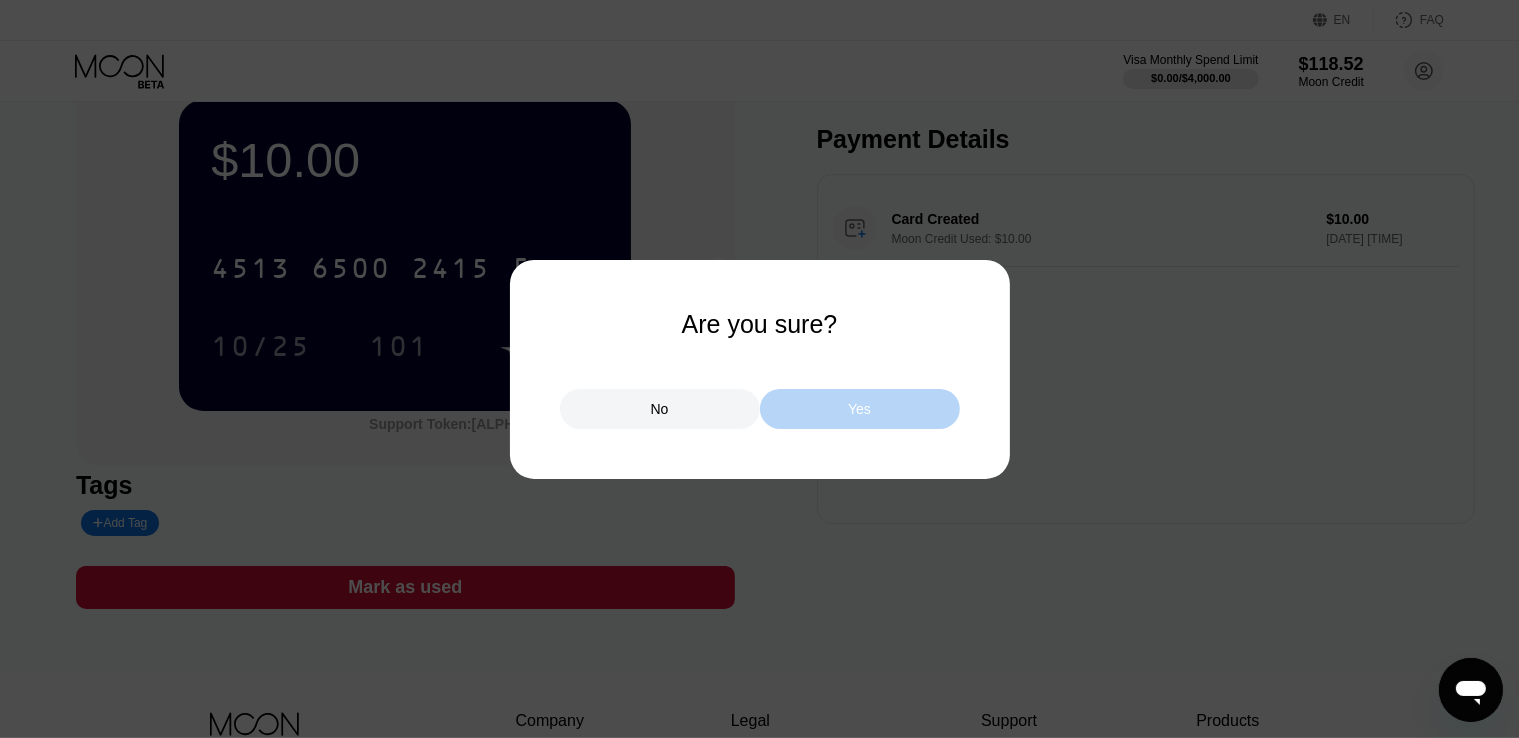 click on "Yes" at bounding box center (859, 409) 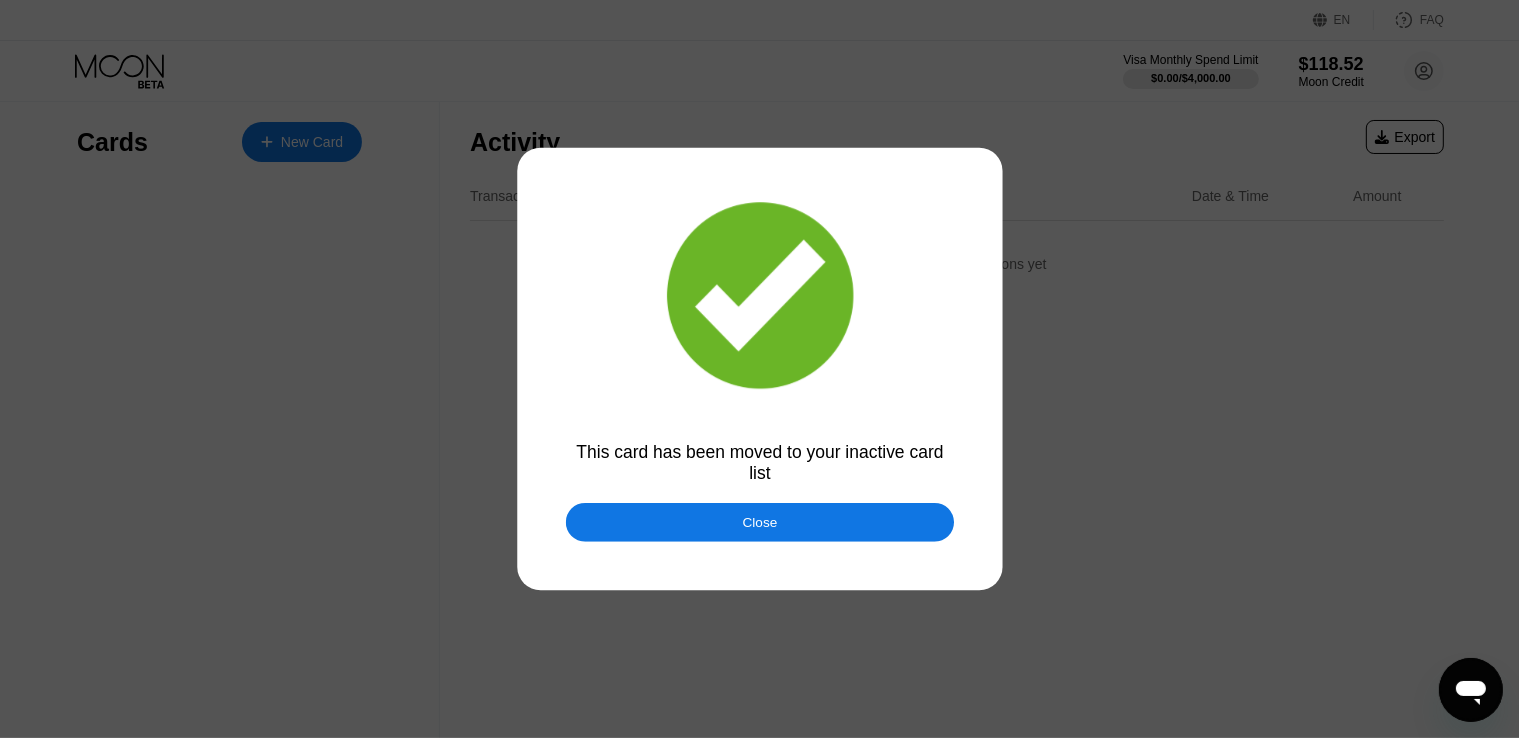 scroll, scrollTop: 0, scrollLeft: 0, axis: both 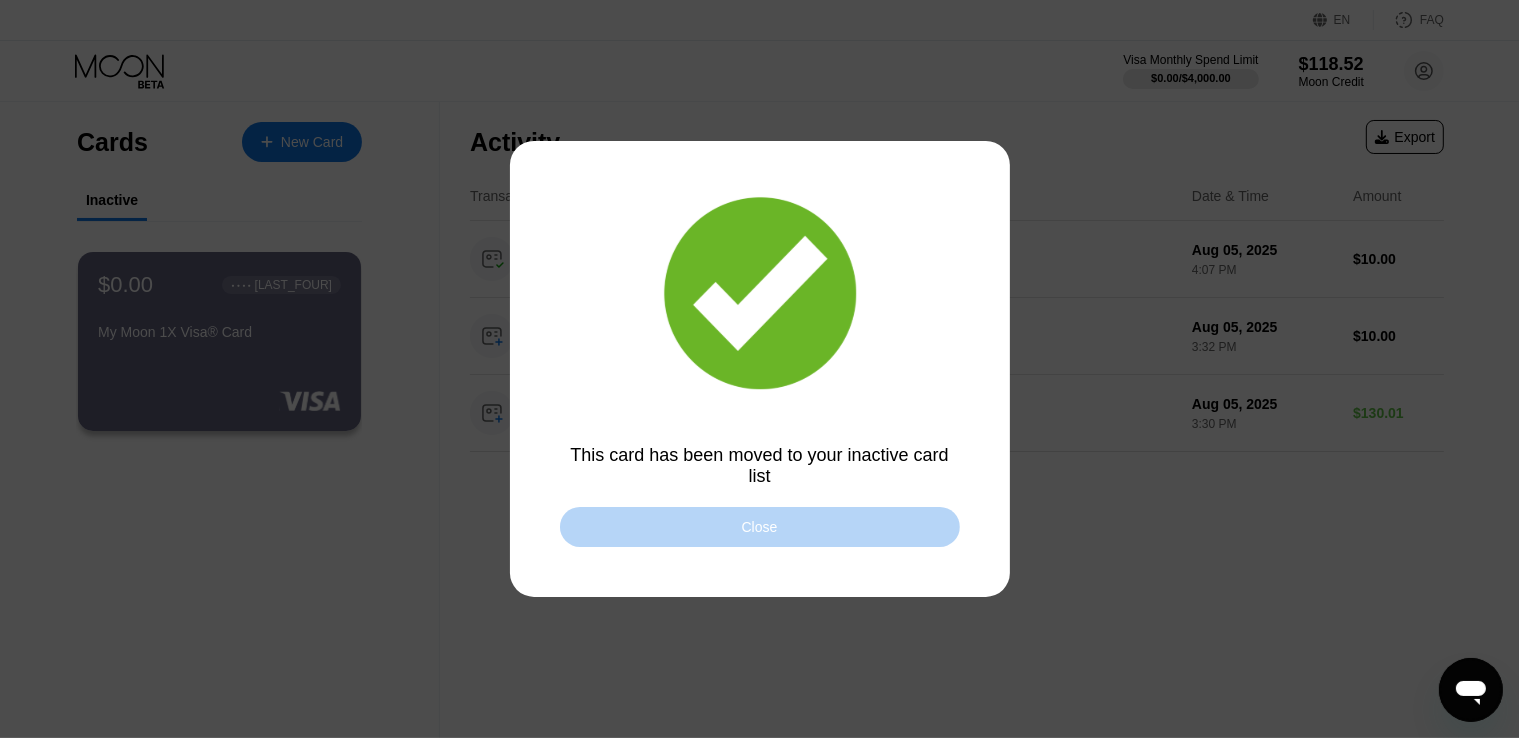 click on "Close" at bounding box center (760, 527) 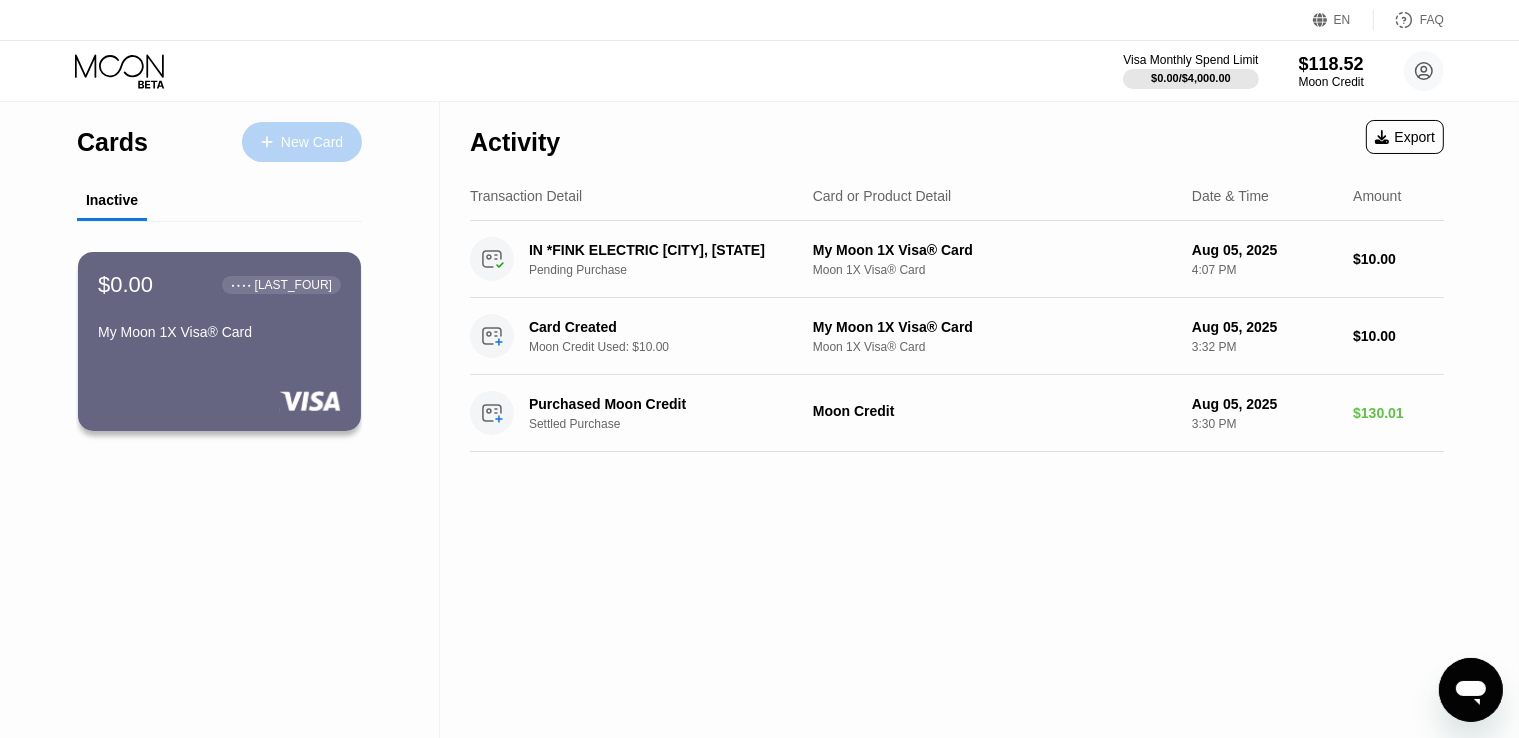 click on "New Card" at bounding box center [312, 142] 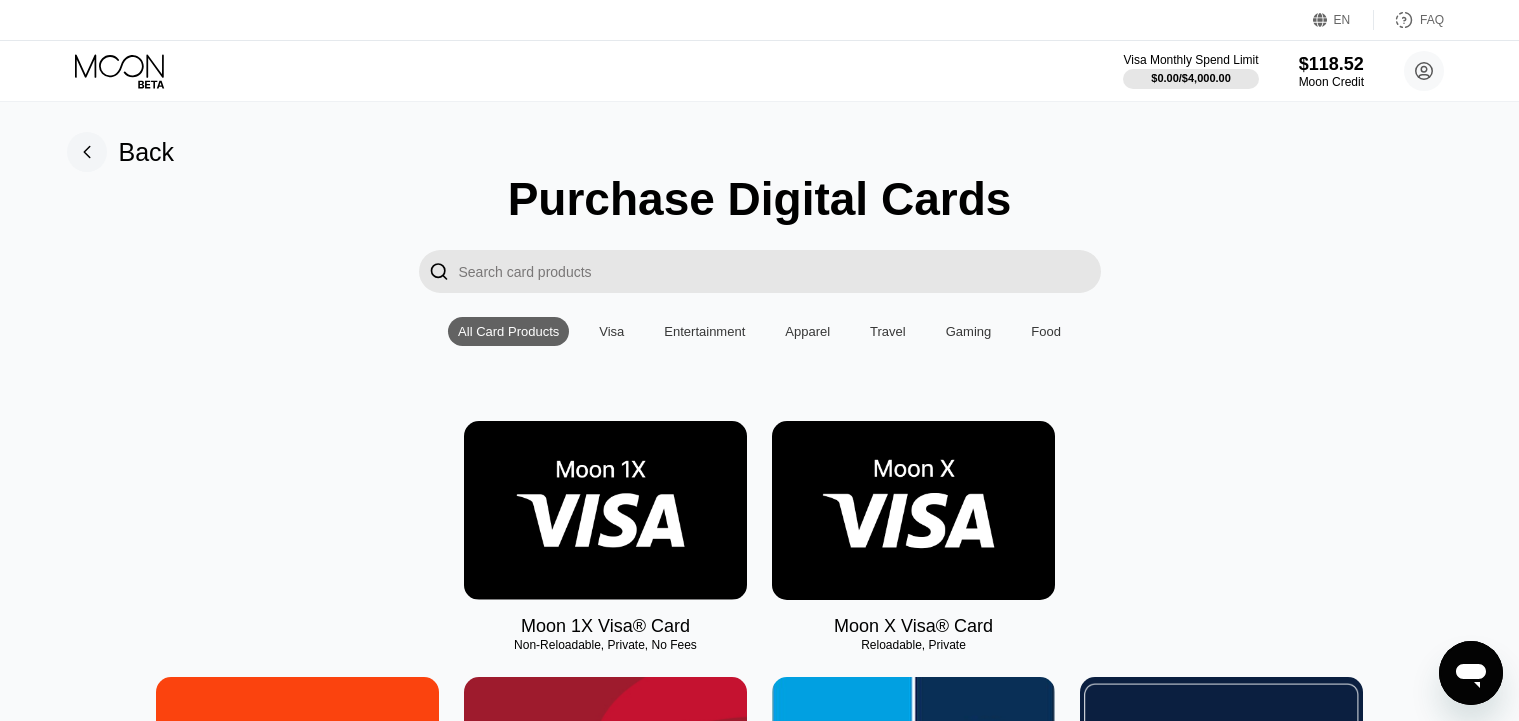 scroll, scrollTop: 0, scrollLeft: 0, axis: both 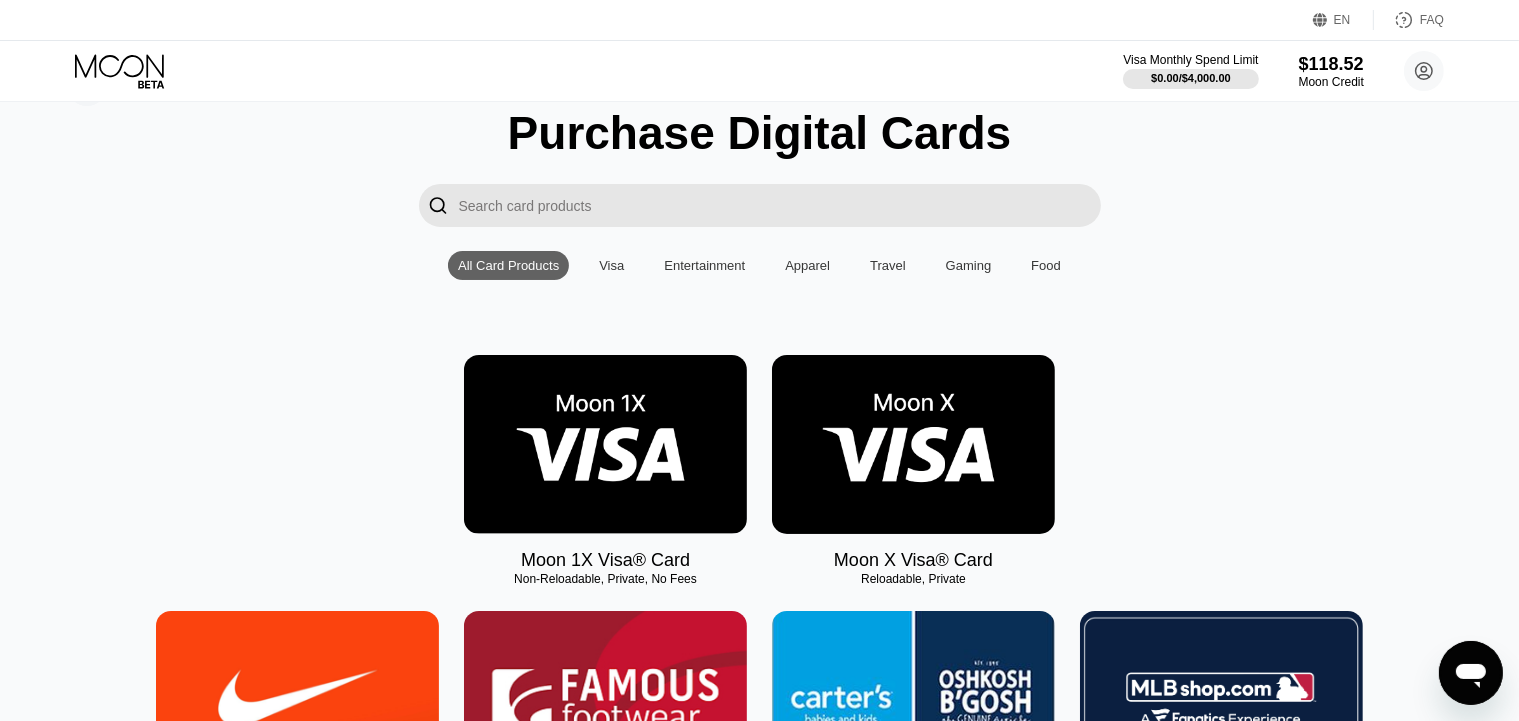 click at bounding box center [605, 444] 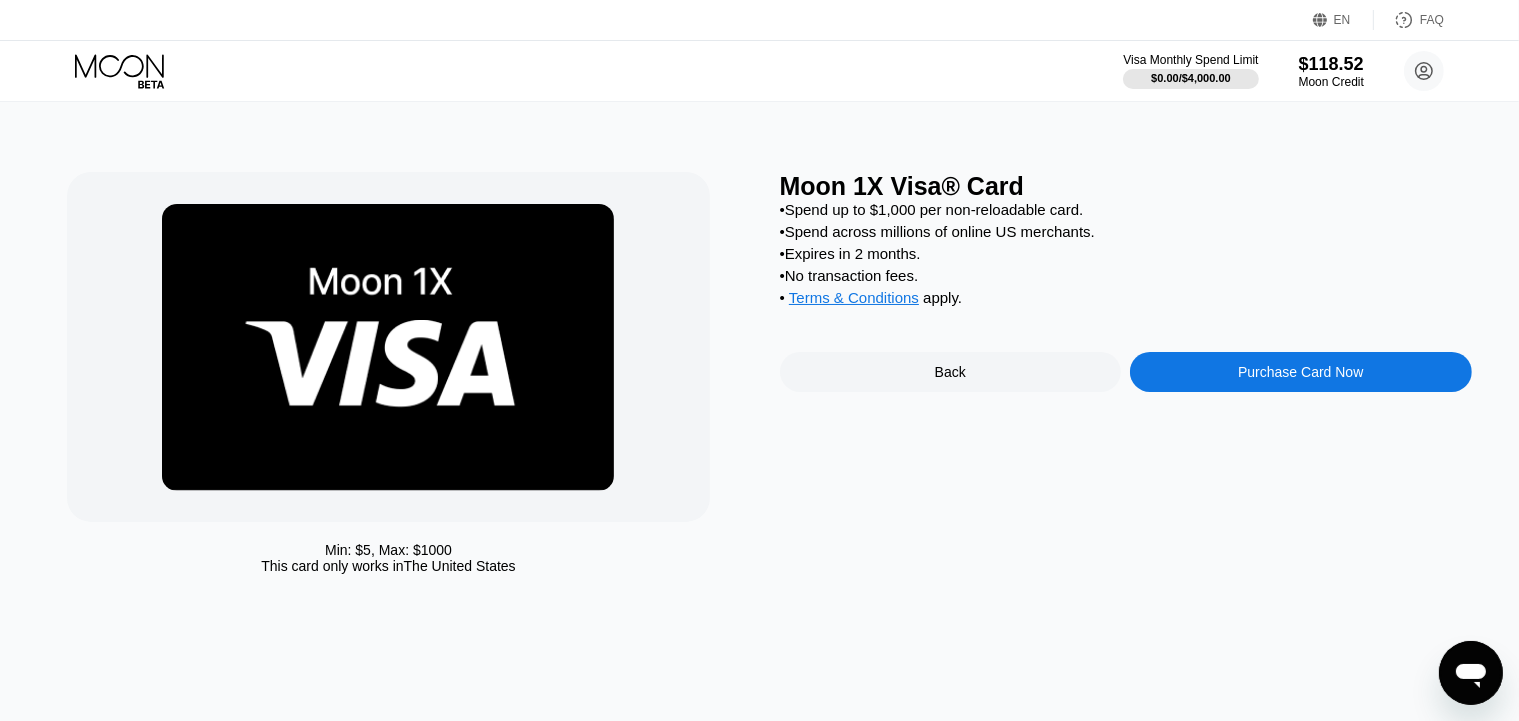 scroll, scrollTop: 0, scrollLeft: 0, axis: both 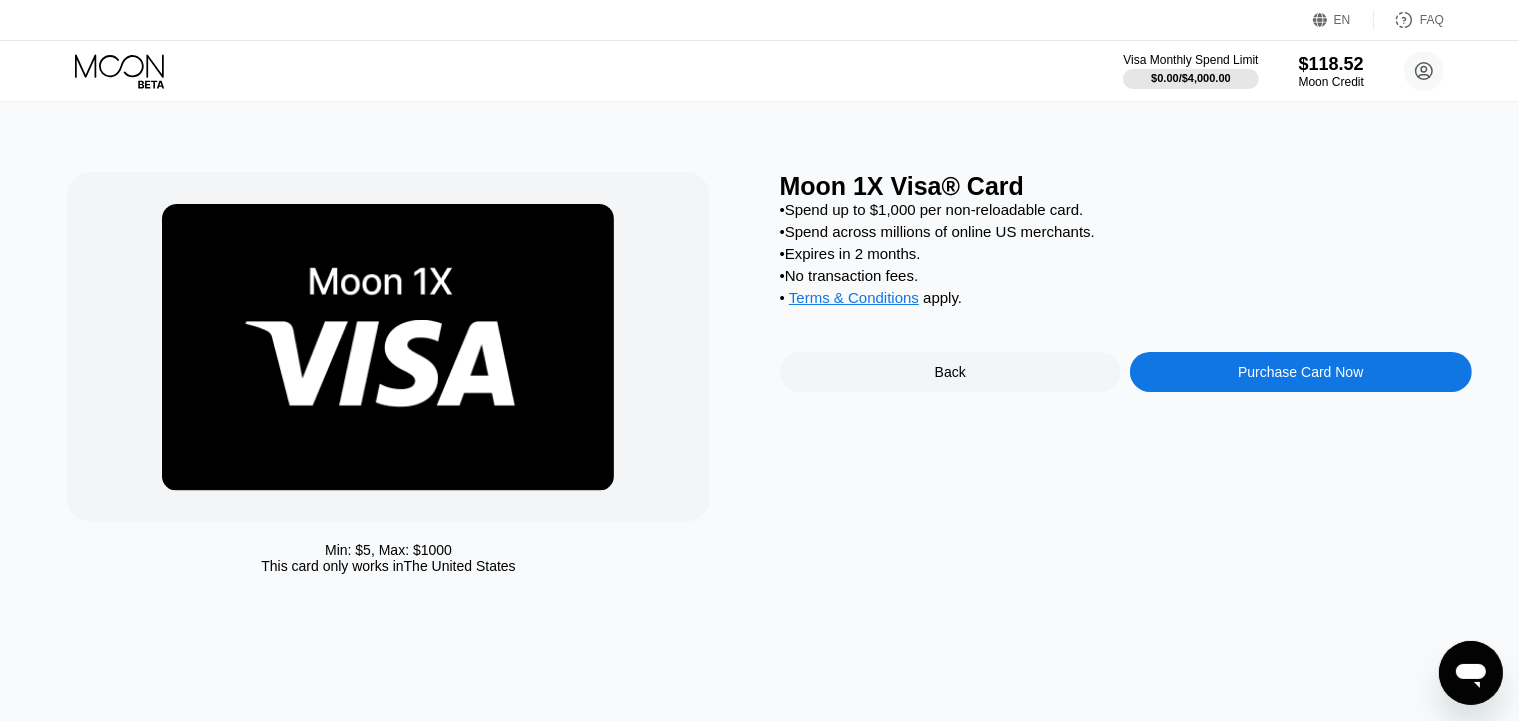 click on "Min: $ 5 , Max: $ 1000 This card only works in  The United States Moon 1X Visa® Card •  Spend up to $1,000 per non-reloadable card. •  Spend across millions of online US merchants. •  Expires in 2 months. •  No transaction fees. •   Terms & Conditions   apply . Back Purchase Card Now" at bounding box center (760, 411) 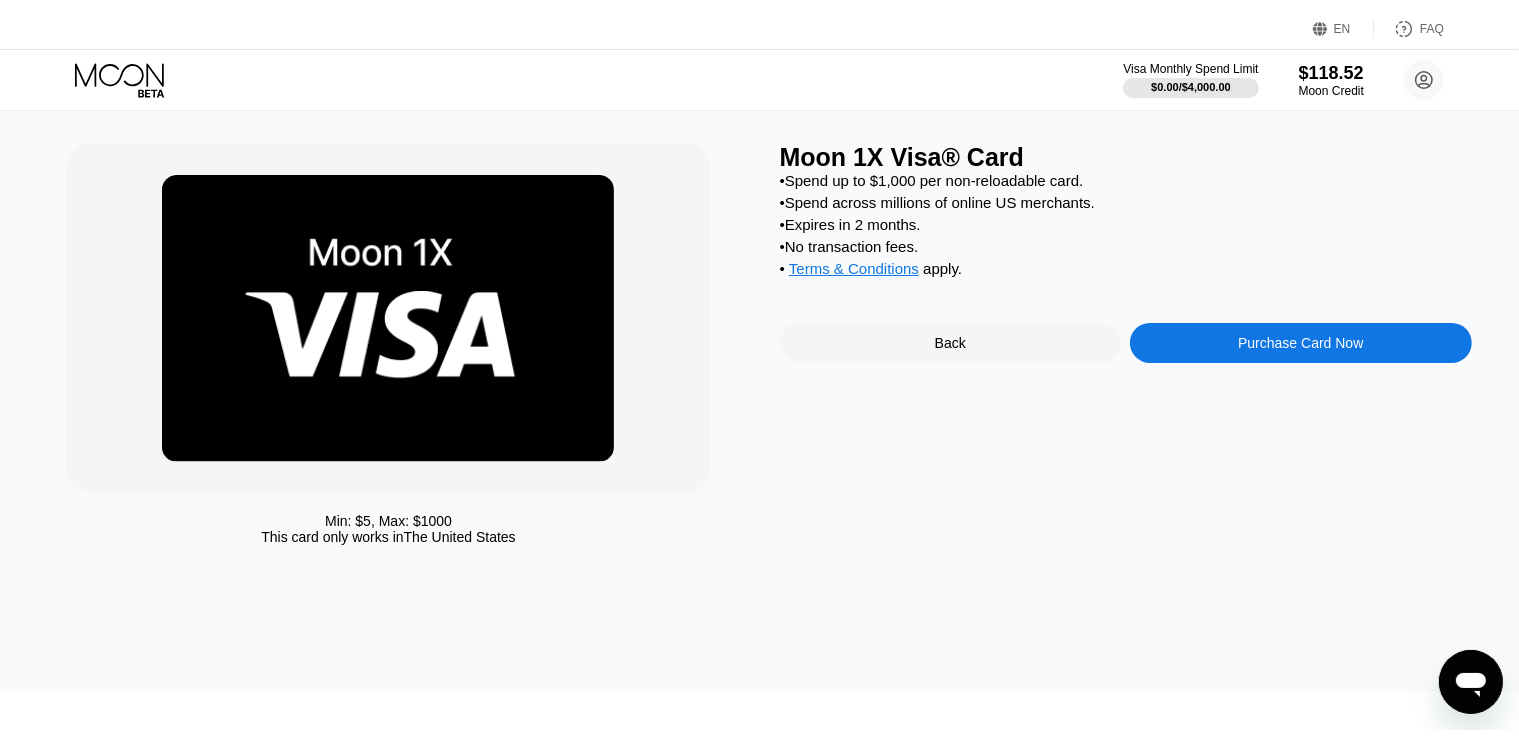 scroll, scrollTop: 0, scrollLeft: 0, axis: both 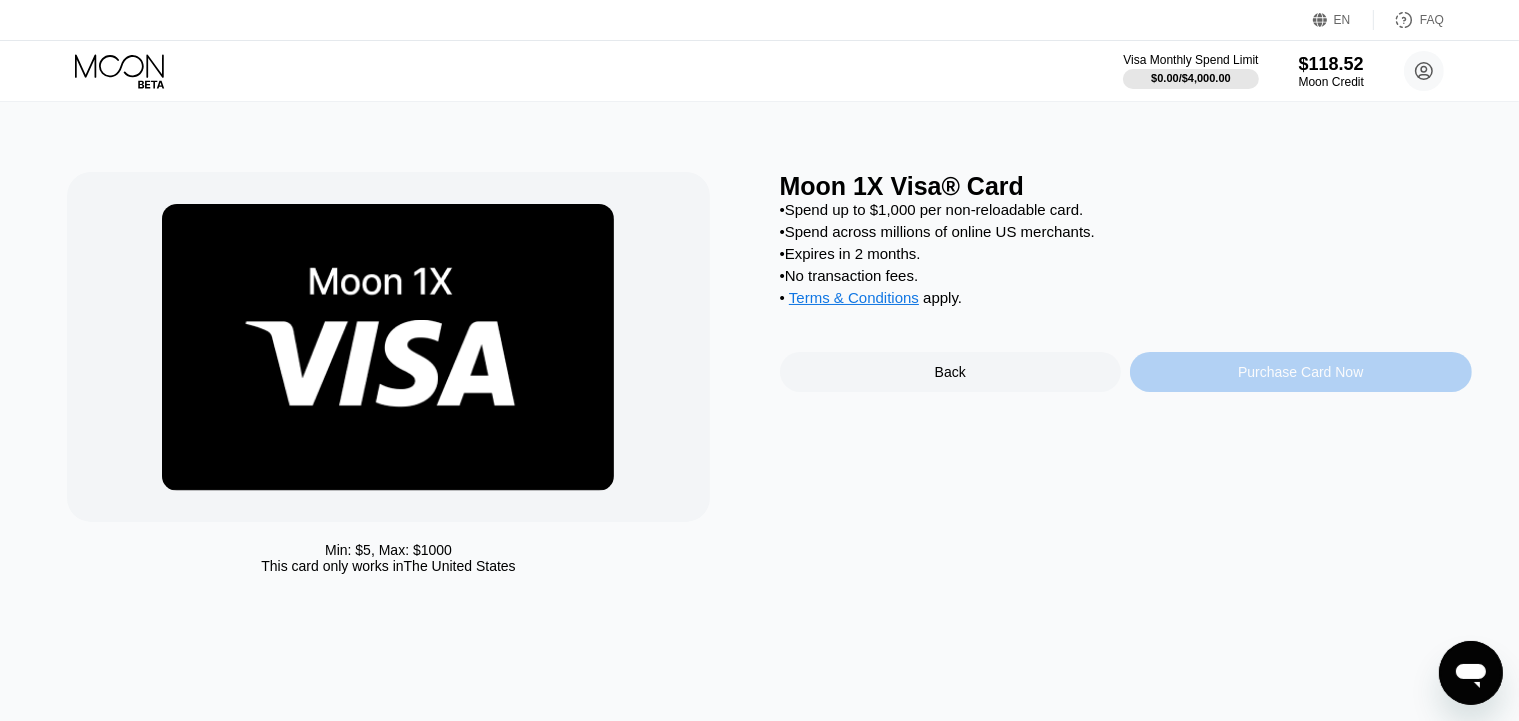 click on "Purchase Card Now" at bounding box center (1300, 372) 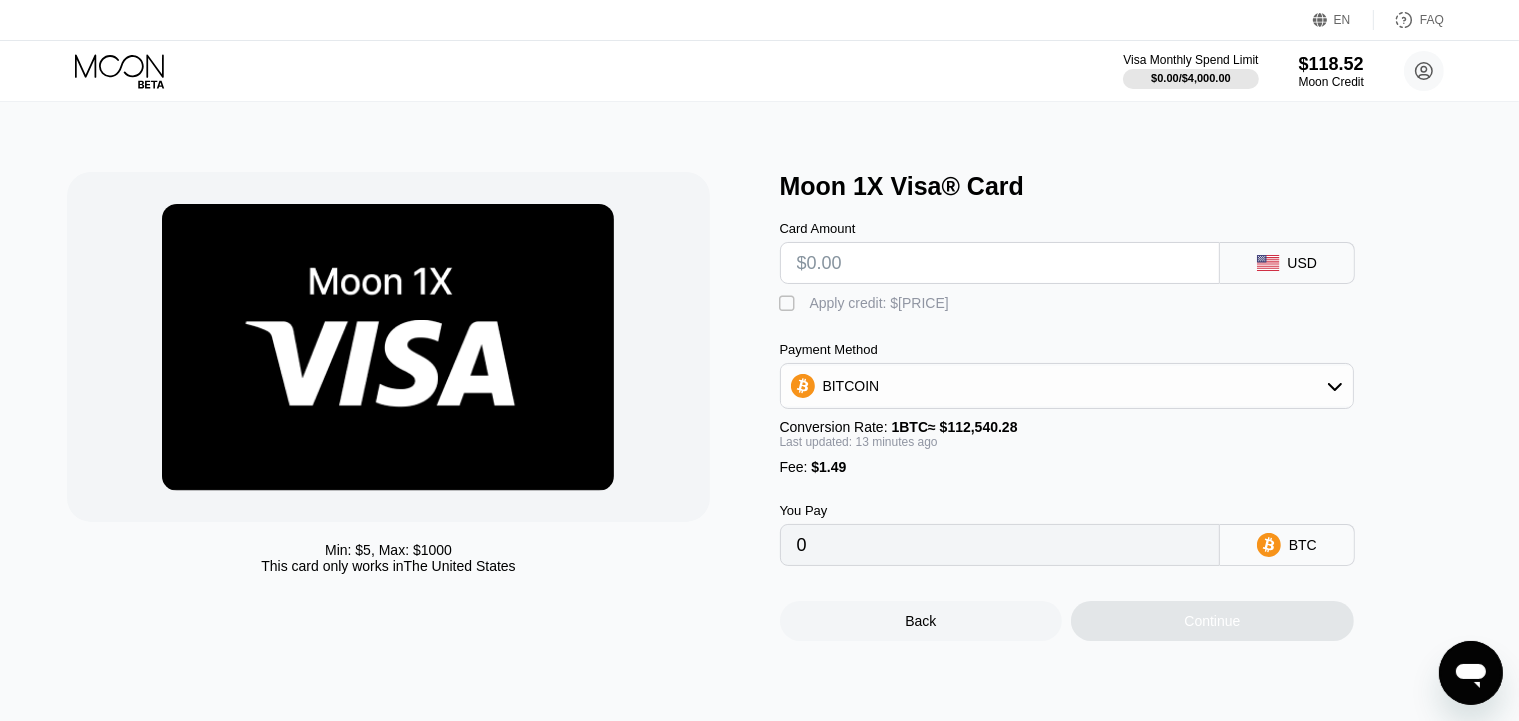 click at bounding box center (388, 347) 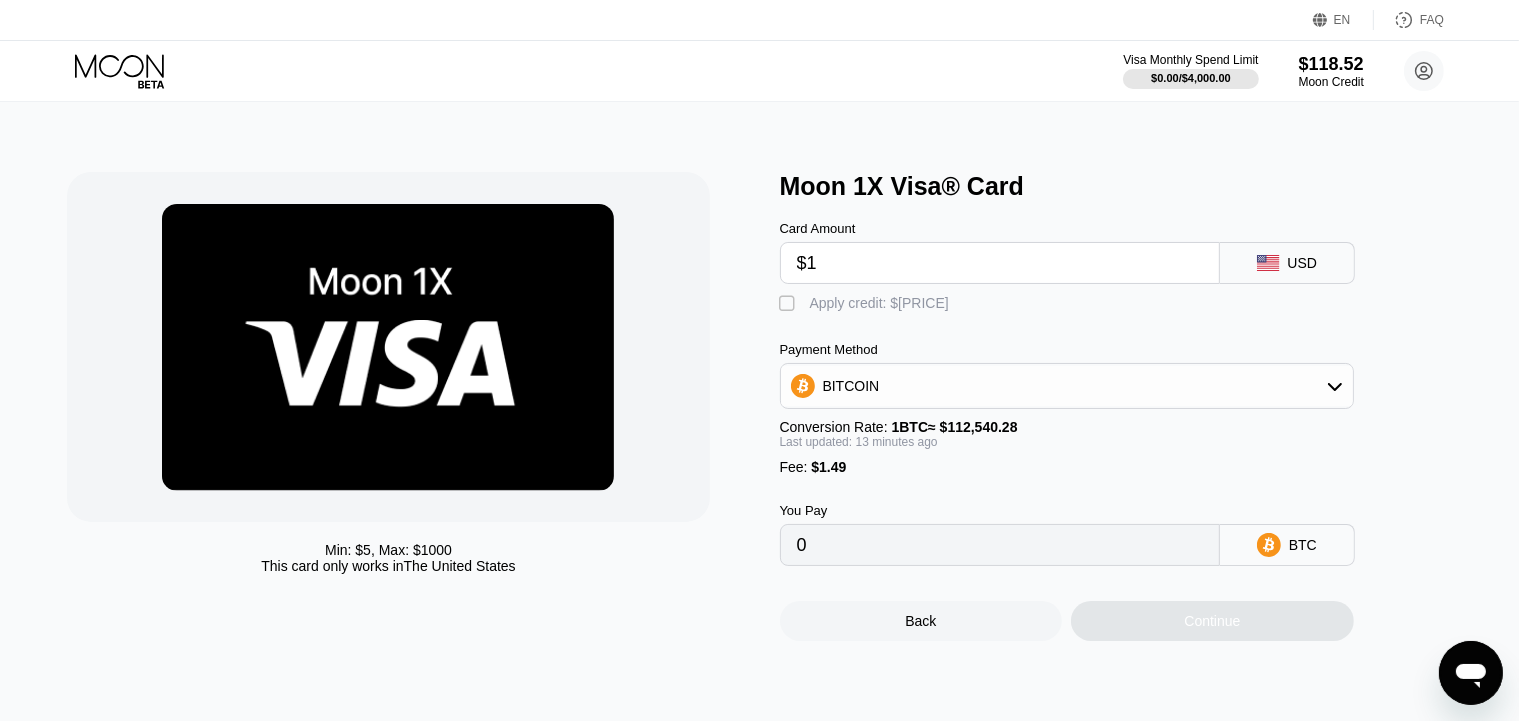 type on "$10" 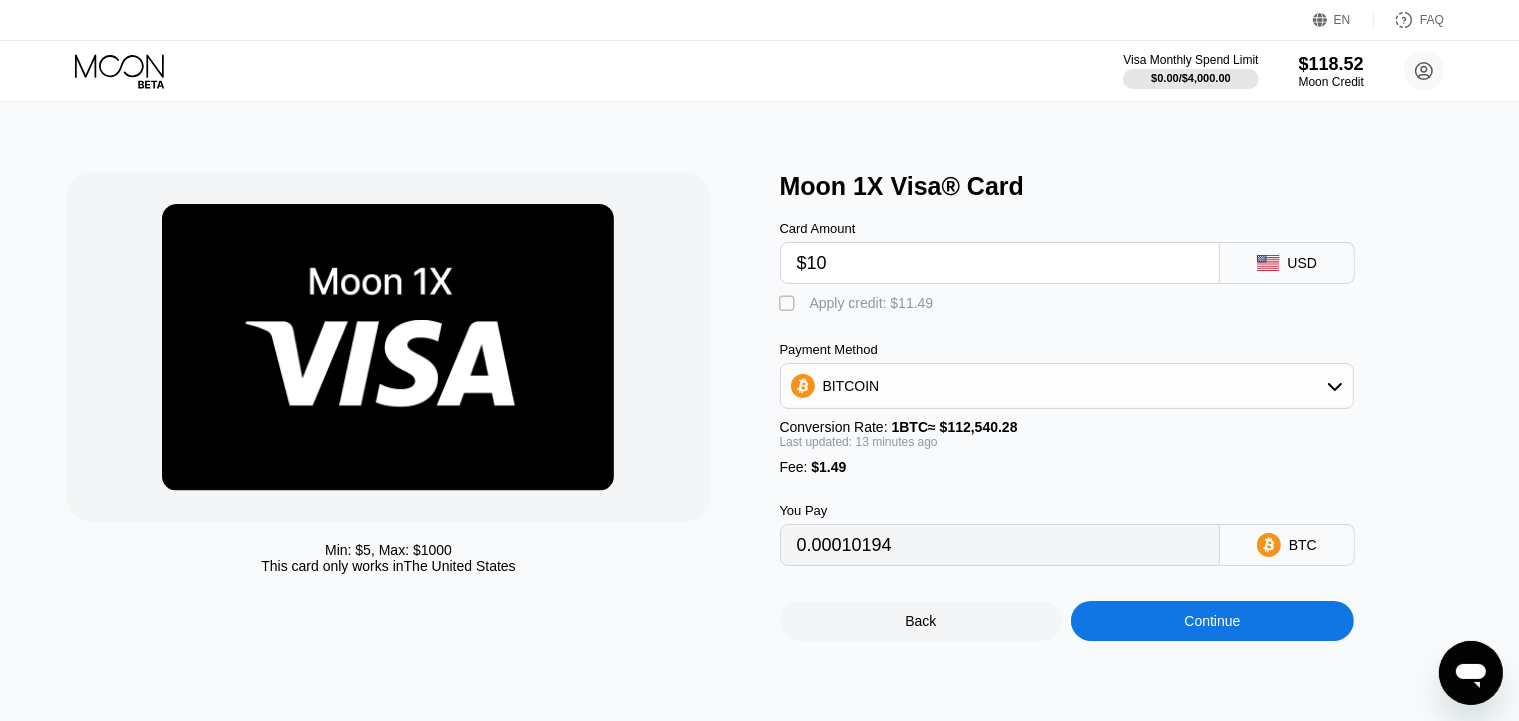 type on "0.00010194" 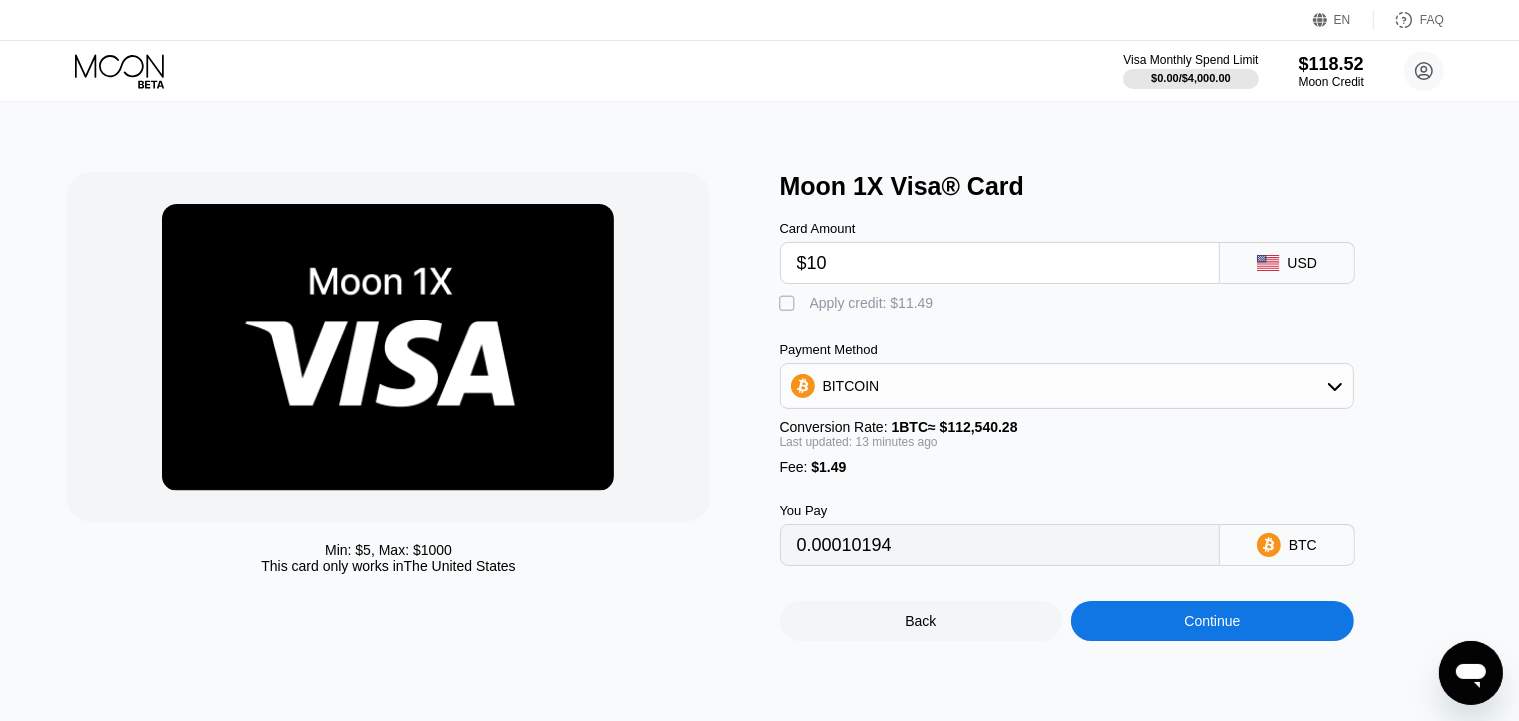 type on "$10" 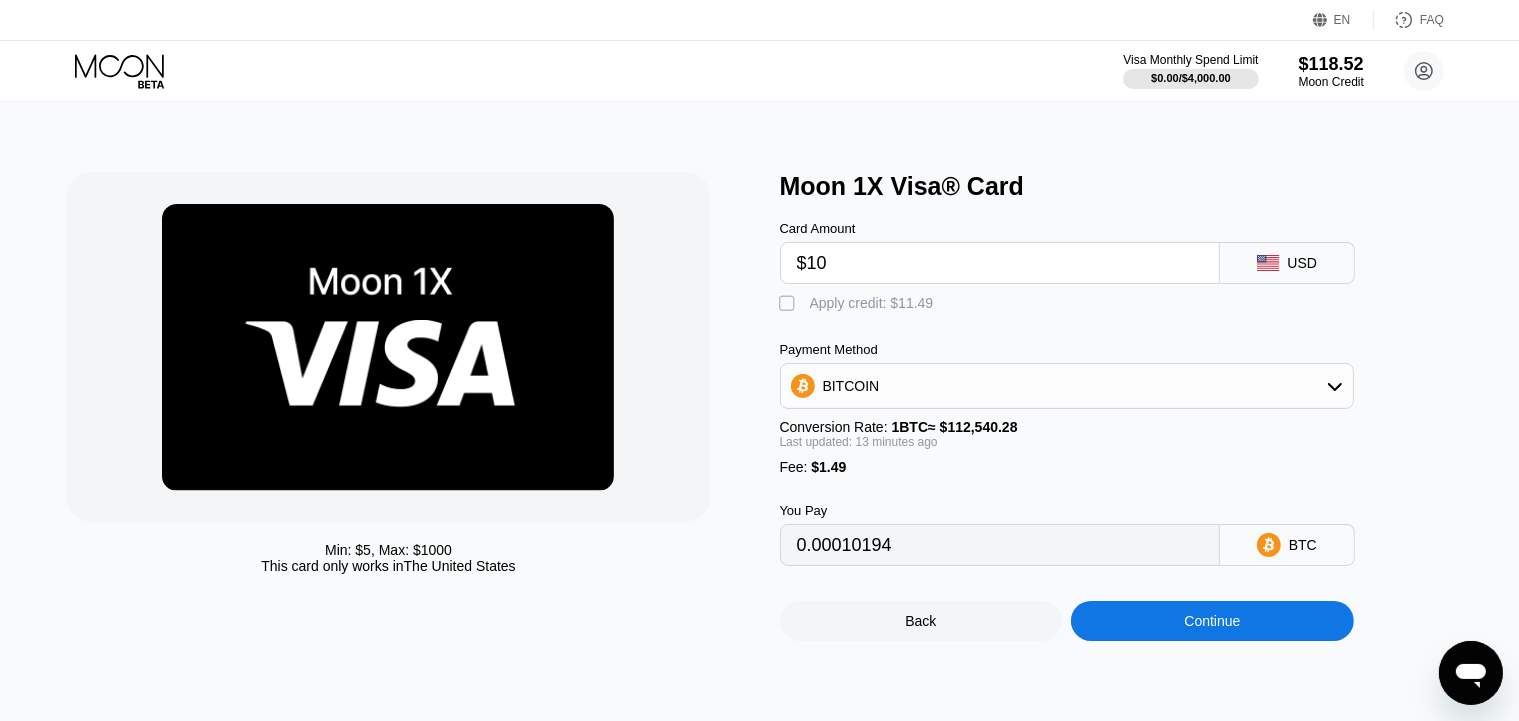 click on "" at bounding box center (790, 304) 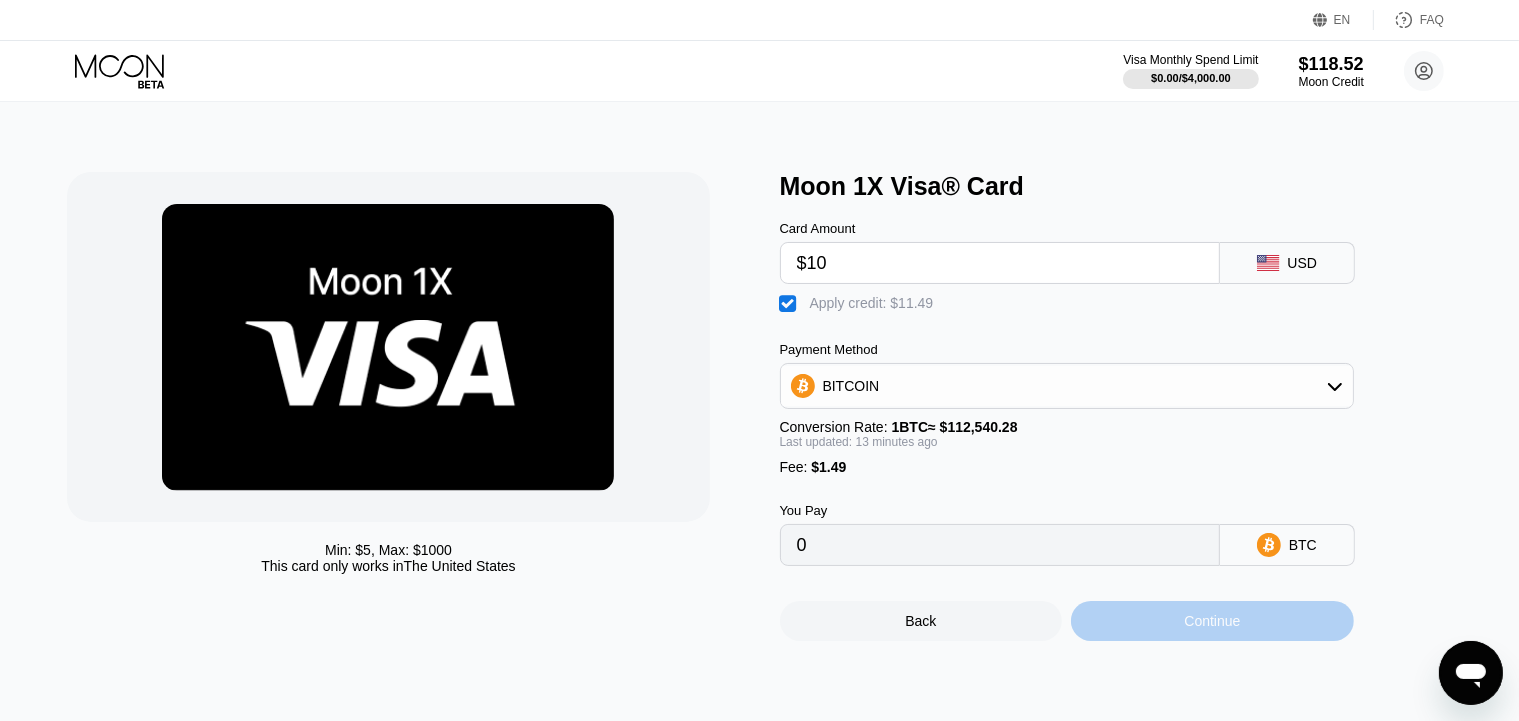 click on "Continue" at bounding box center (1212, 621) 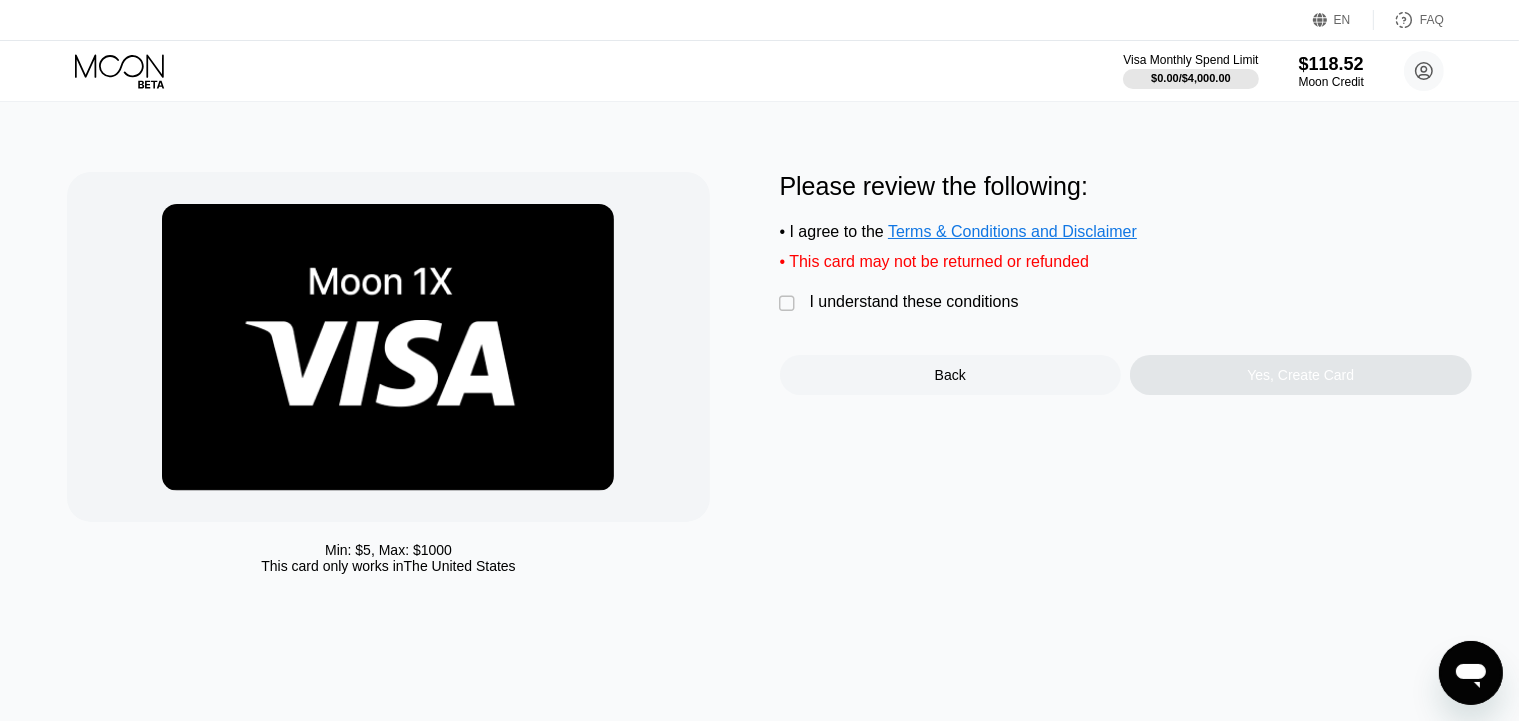 click on "" at bounding box center [790, 304] 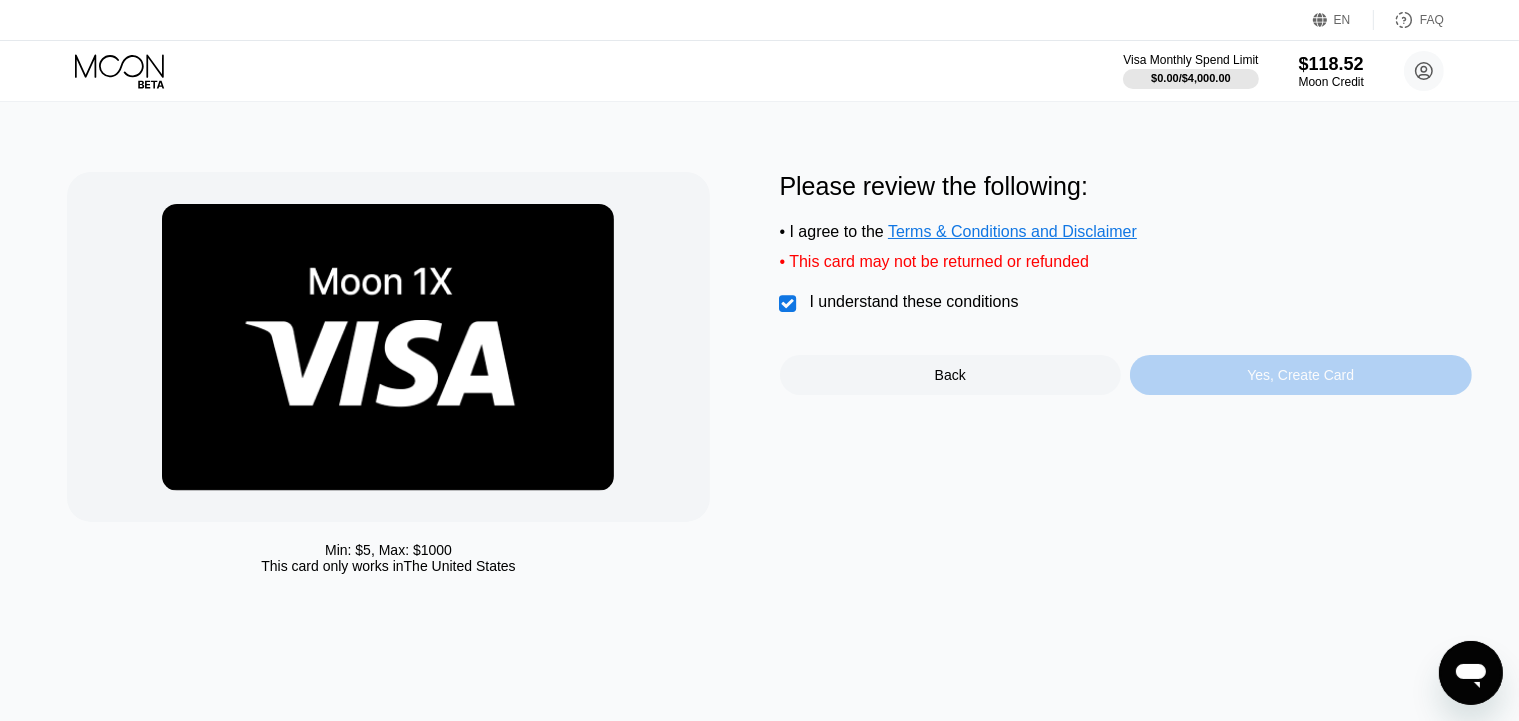 click on "Yes, Create Card" at bounding box center [1301, 375] 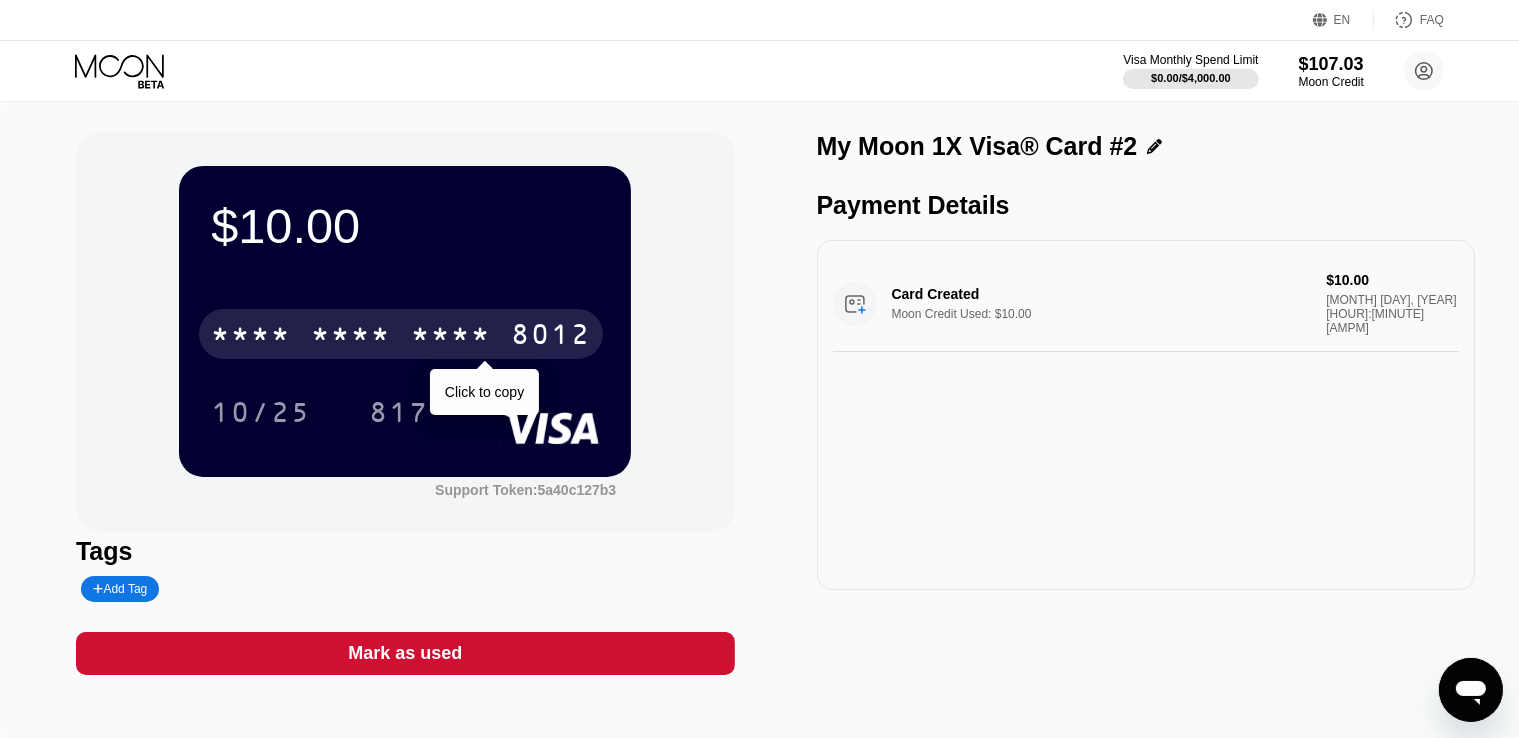 click on "* * * *" at bounding box center [451, 337] 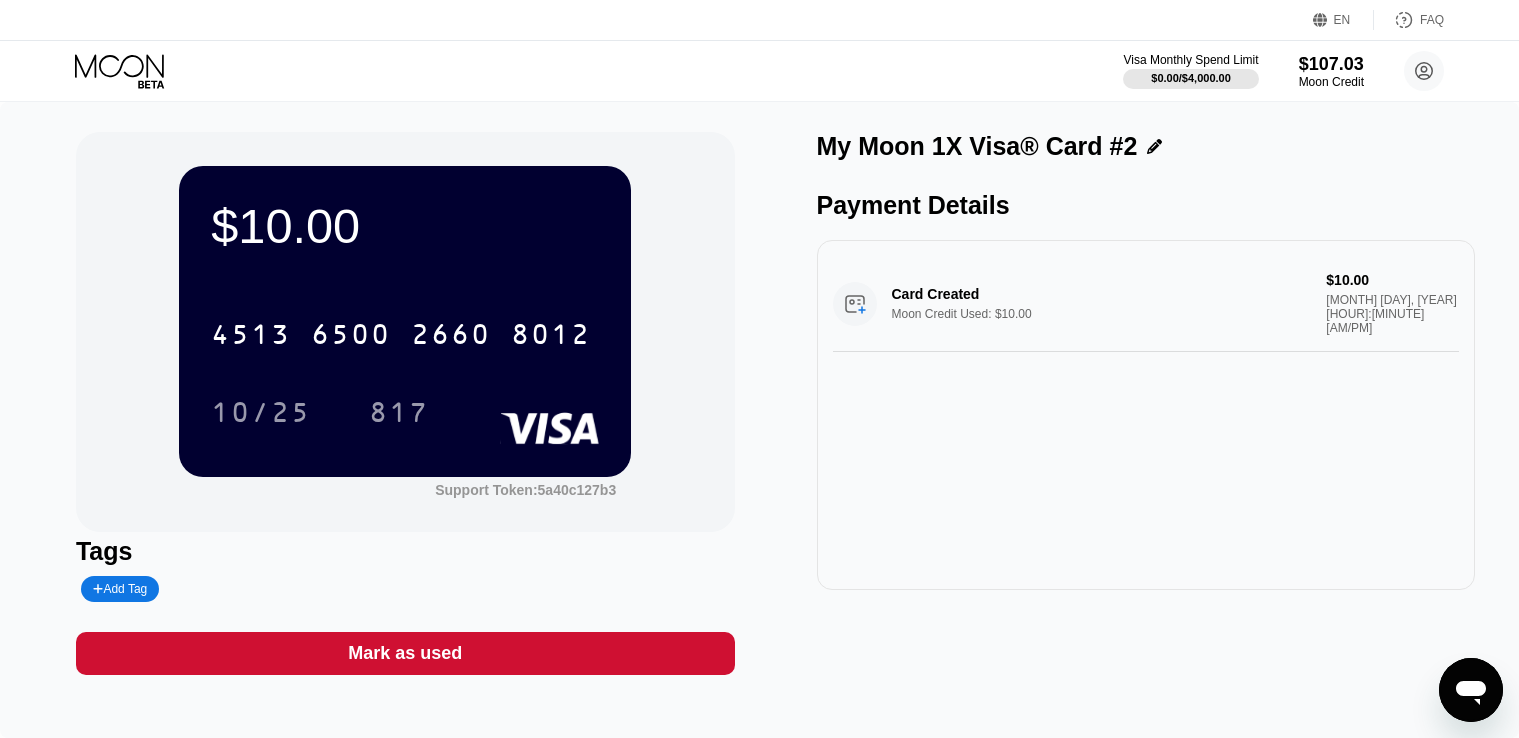 scroll, scrollTop: 0, scrollLeft: 0, axis: both 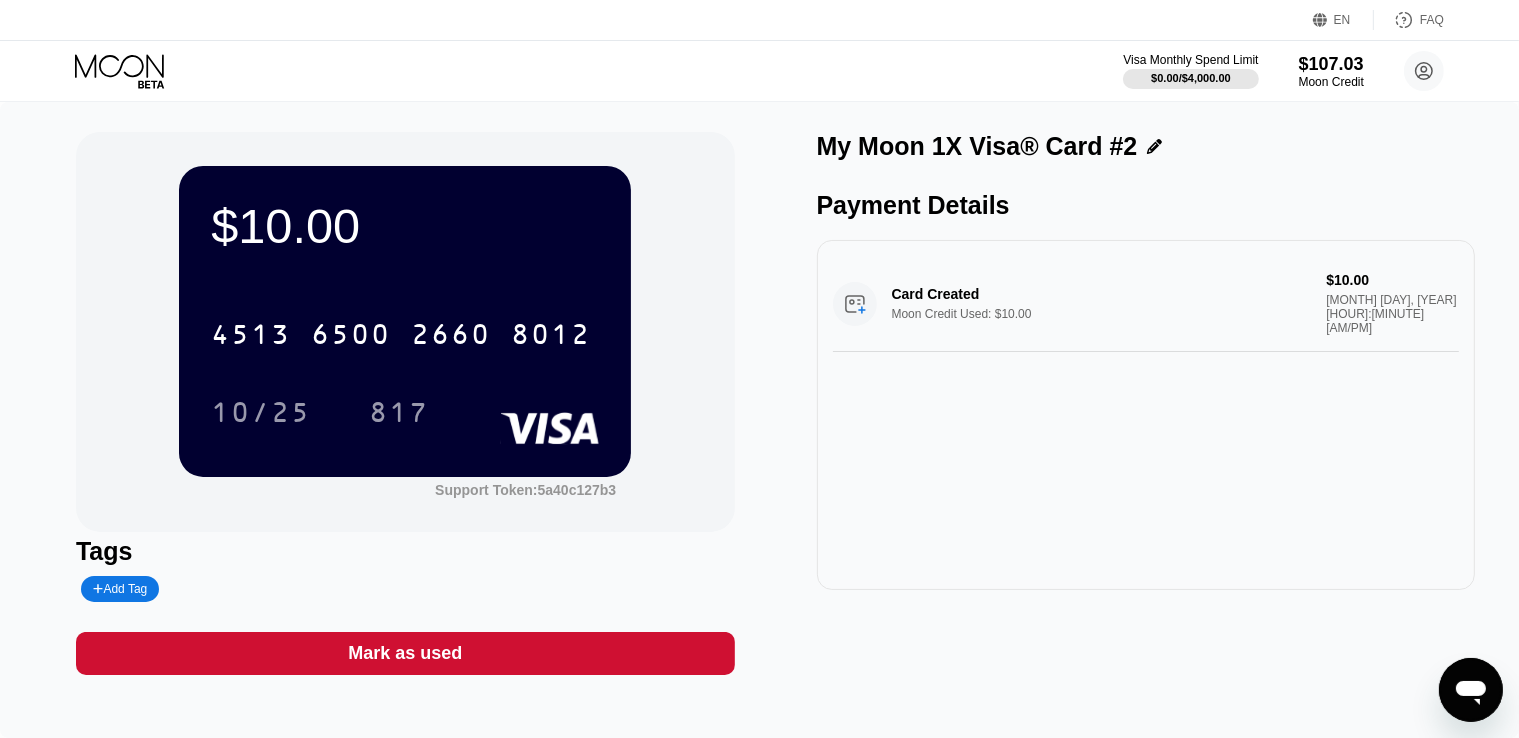 click on "Mark as used" at bounding box center (405, 653) 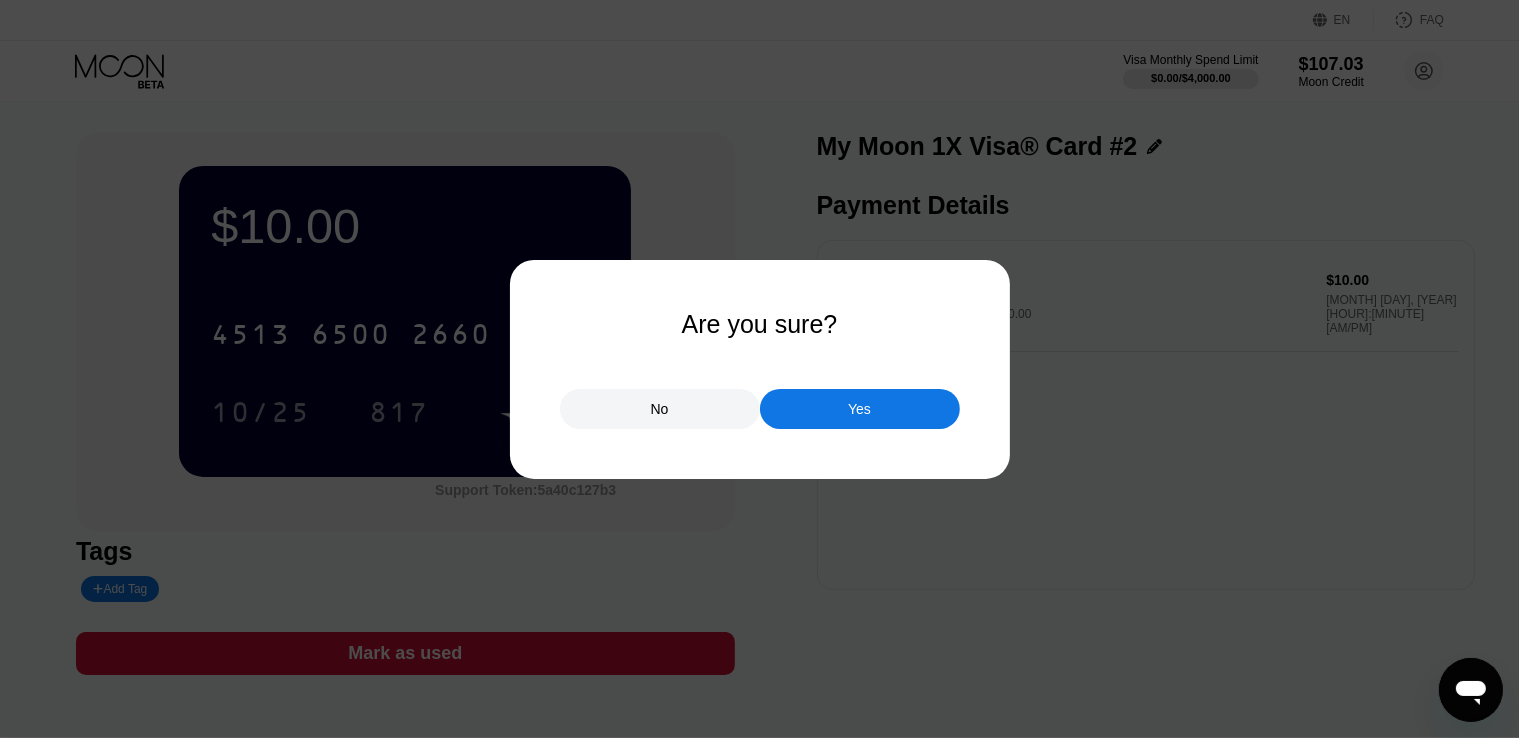 click on "Yes" at bounding box center [860, 409] 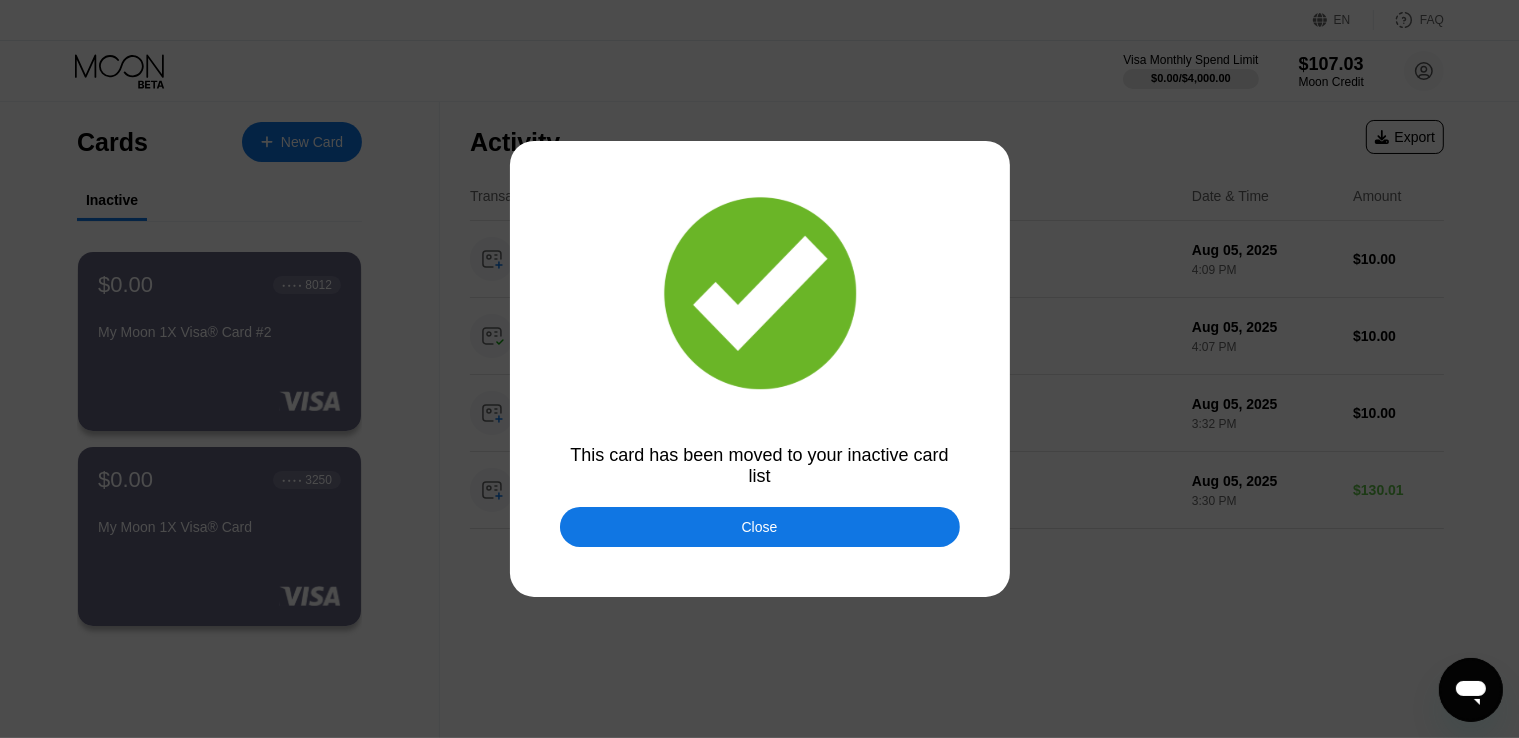 click on "Close" at bounding box center (760, 527) 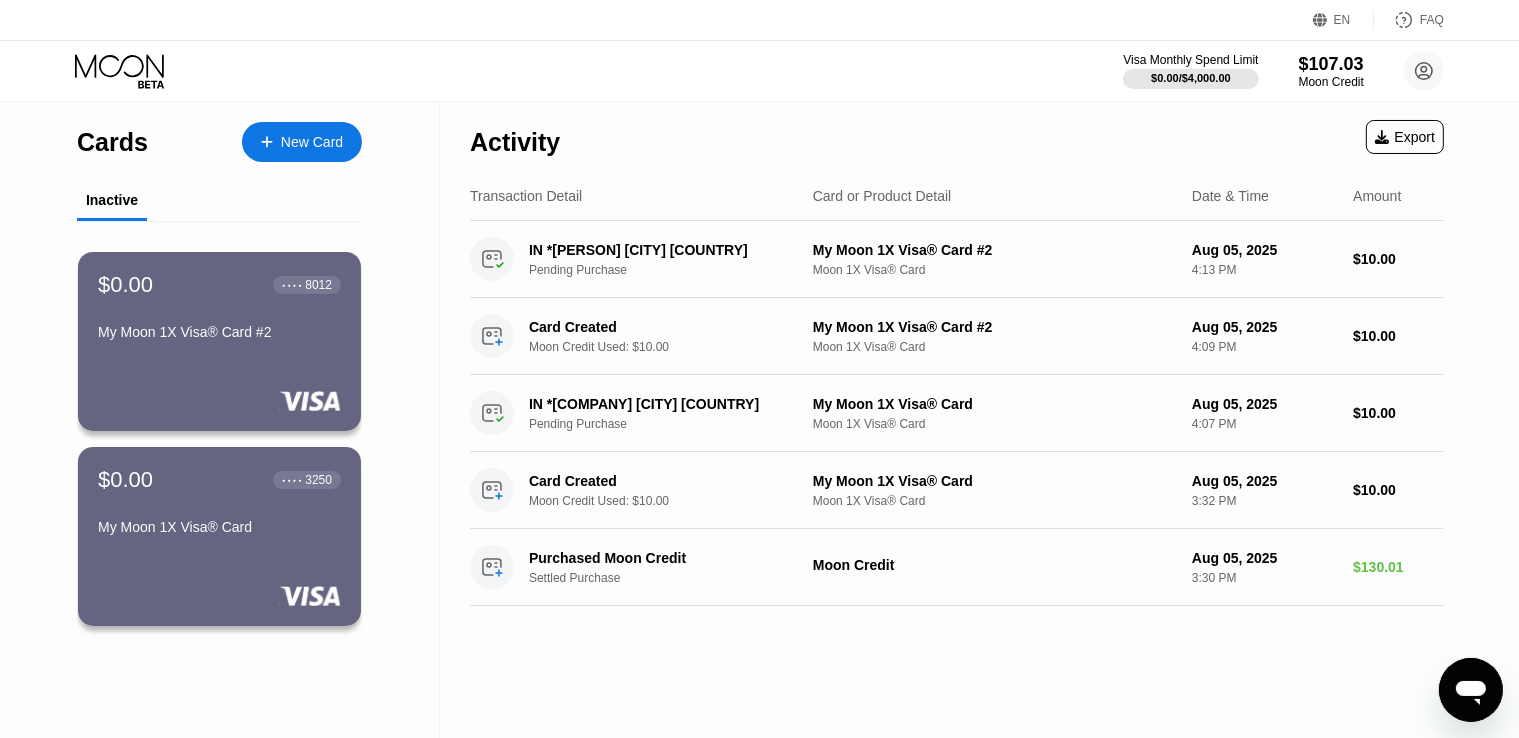 click on "New Card" at bounding box center [312, 142] 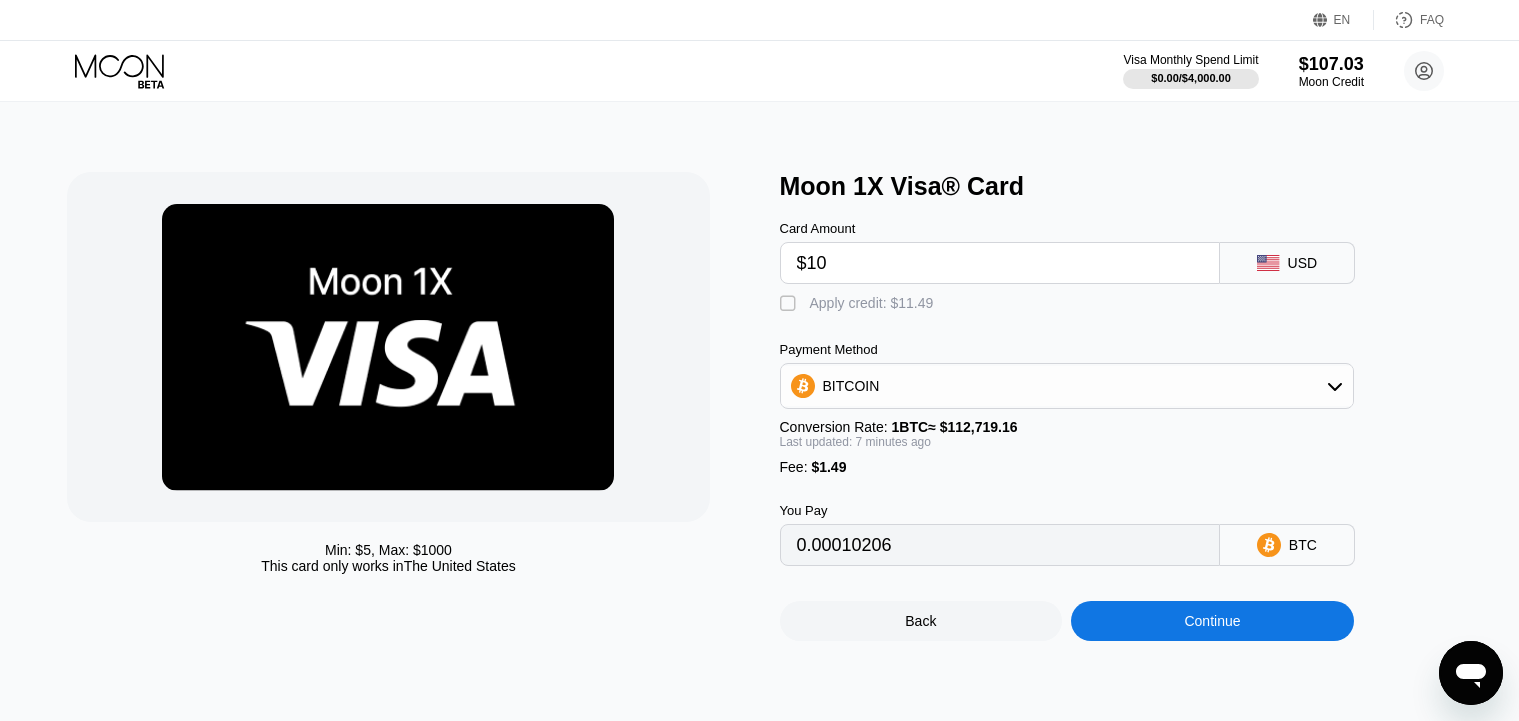scroll, scrollTop: 0, scrollLeft: 0, axis: both 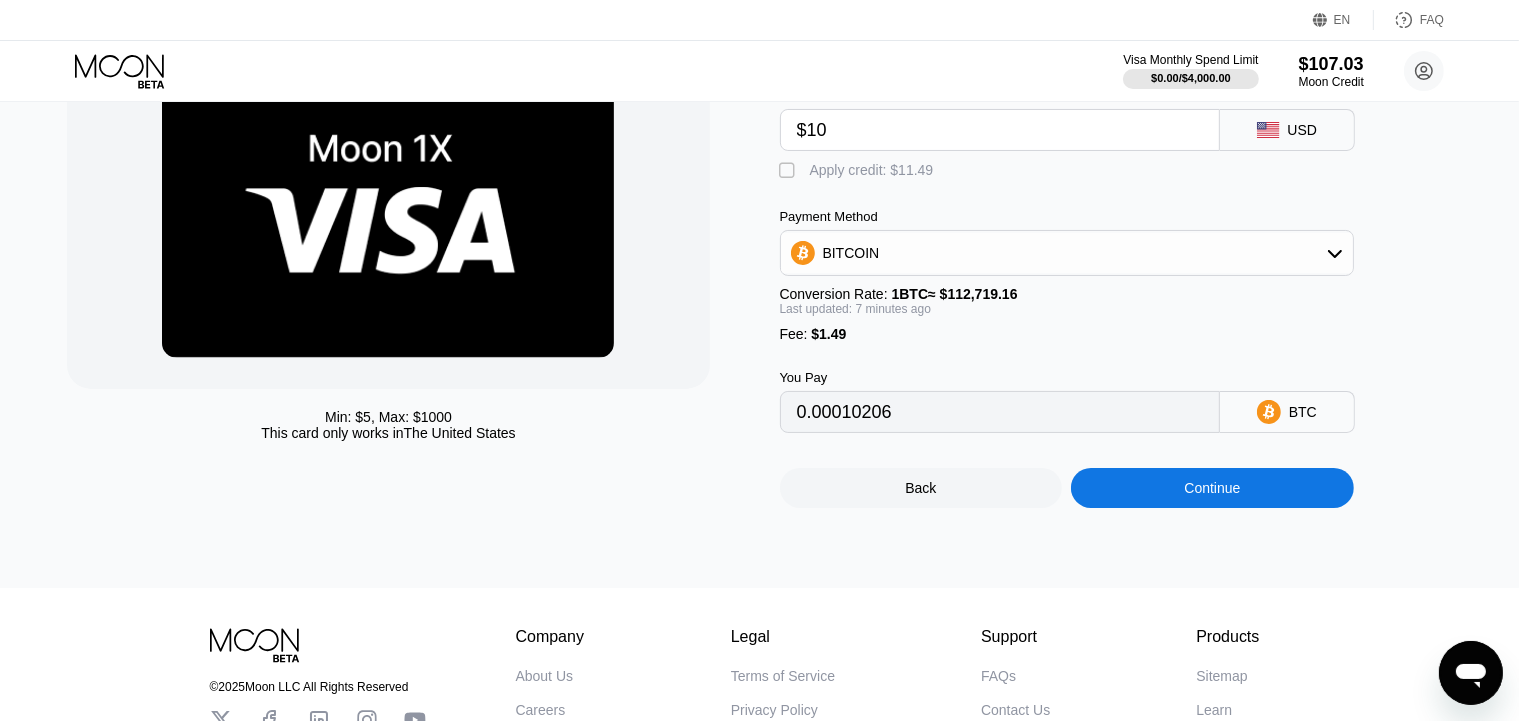 type on "$10" 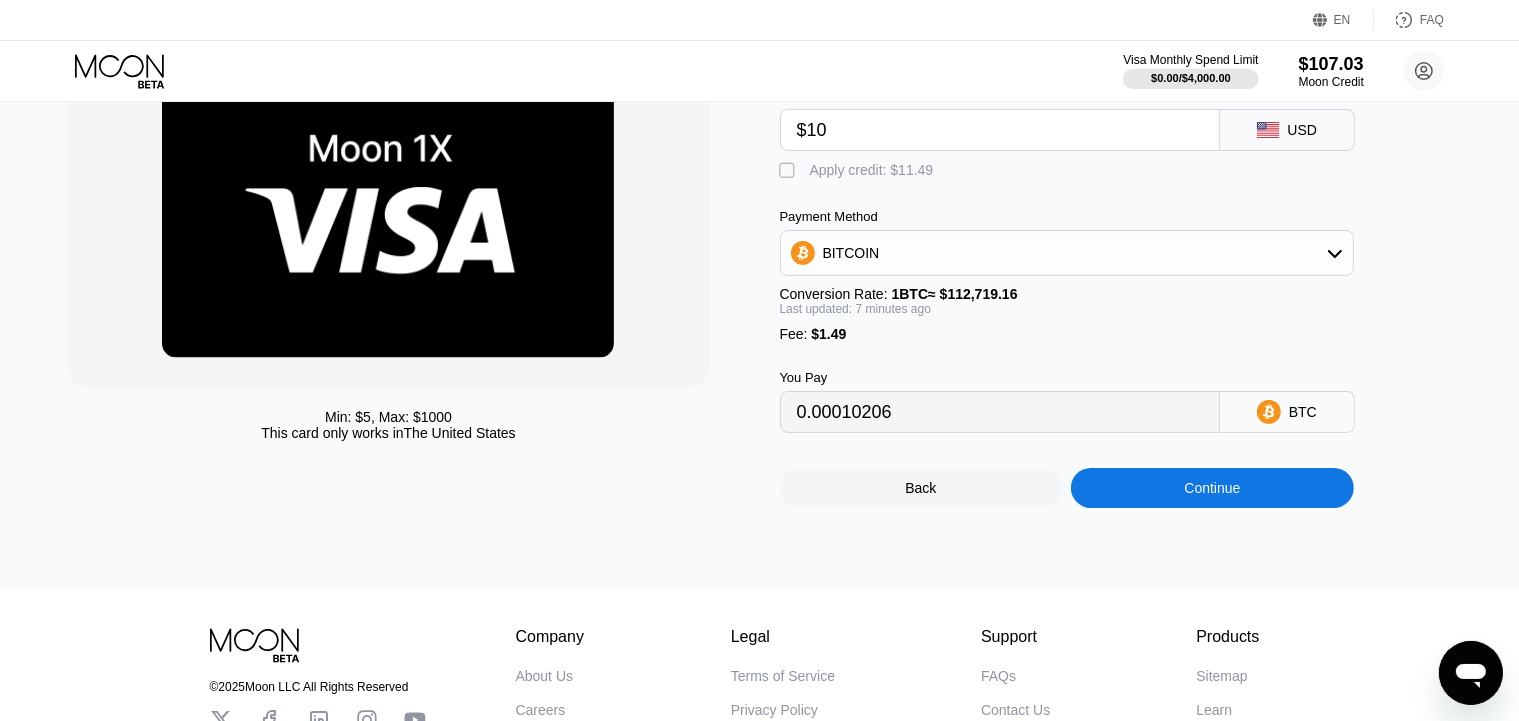 click on "" at bounding box center [790, 171] 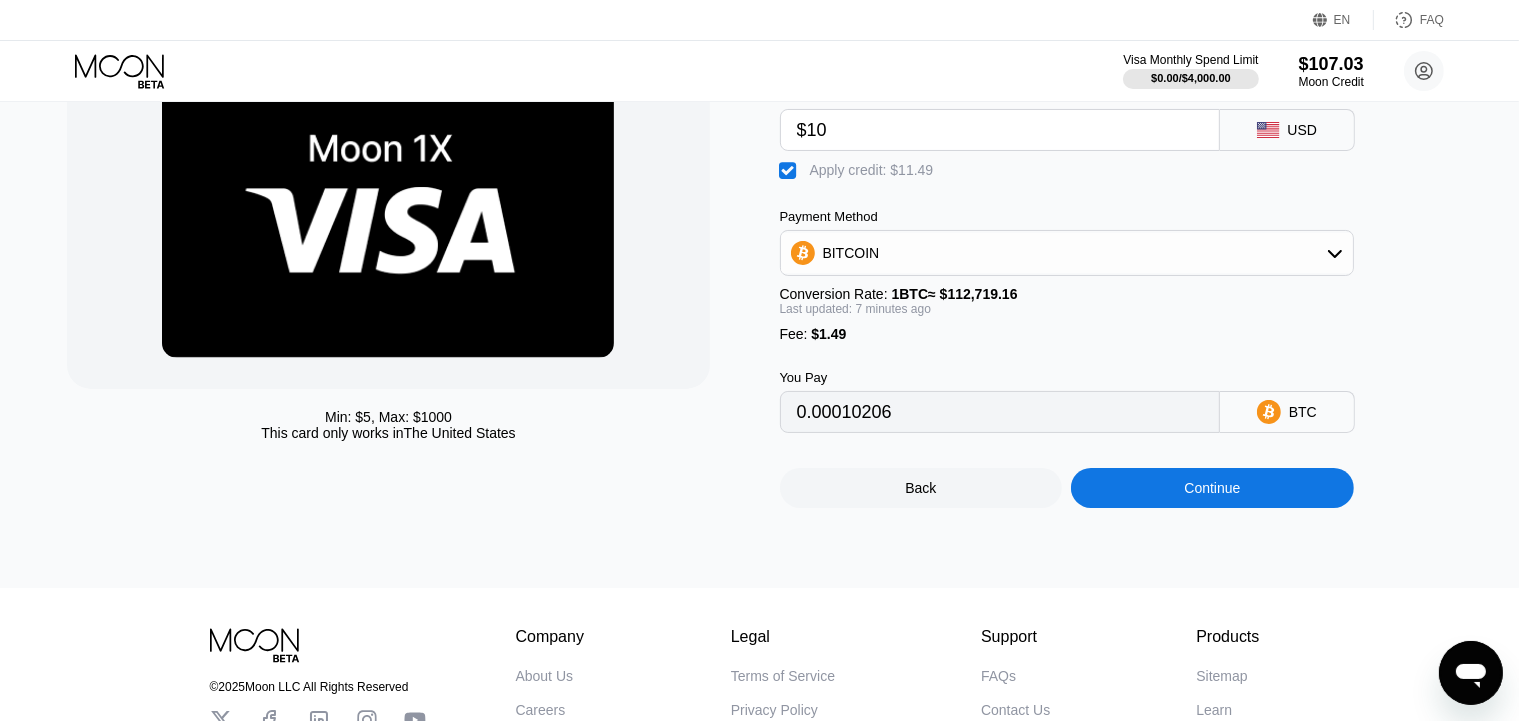 type on "0" 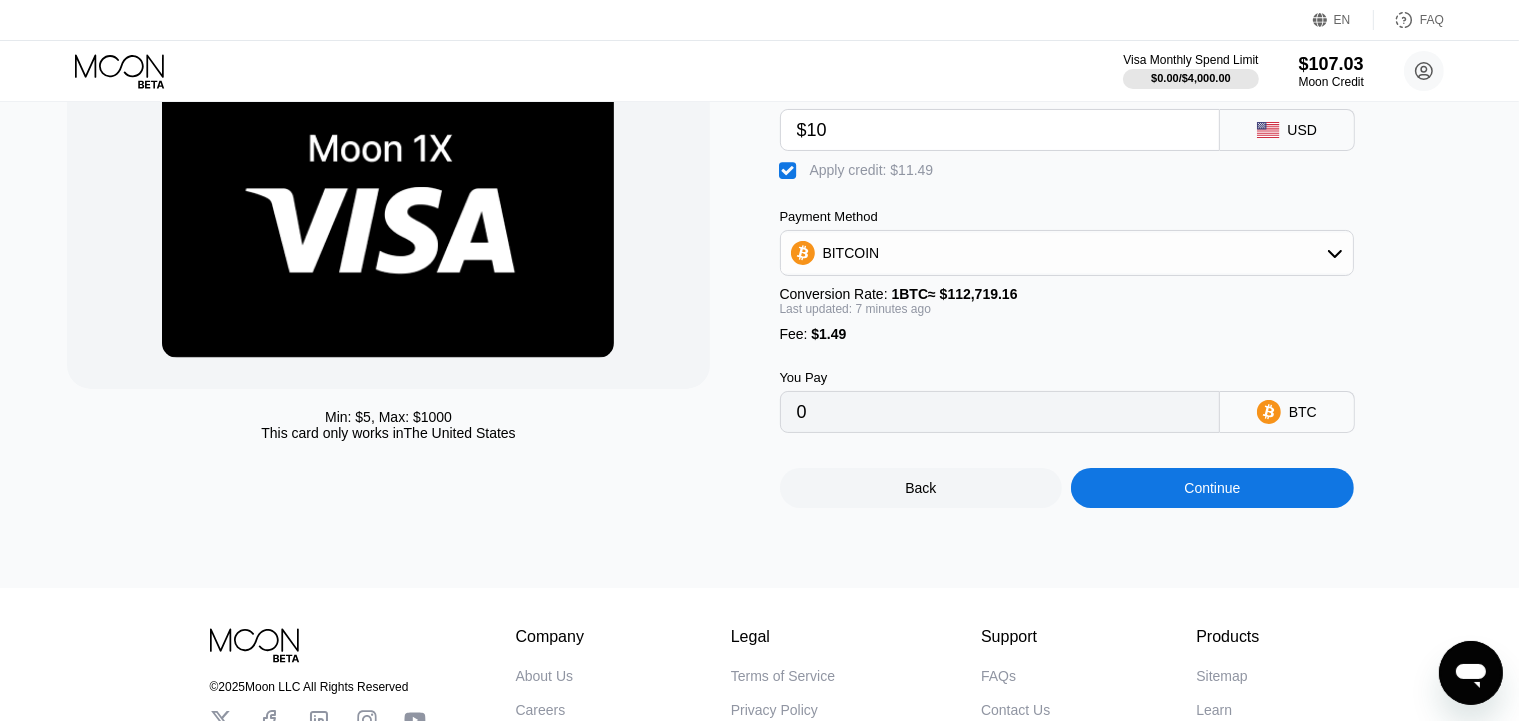 click on "Continue" at bounding box center (1212, 488) 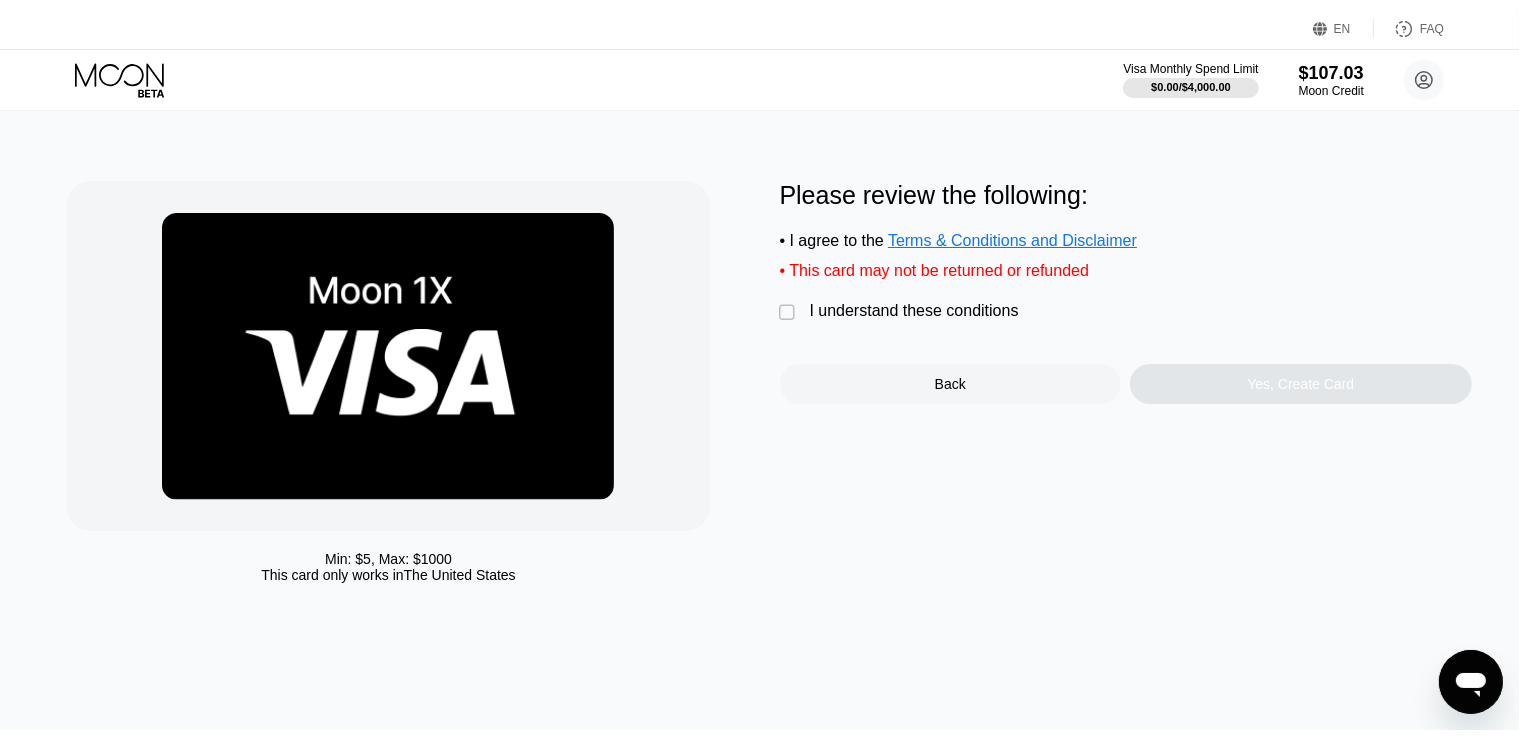 scroll, scrollTop: 0, scrollLeft: 0, axis: both 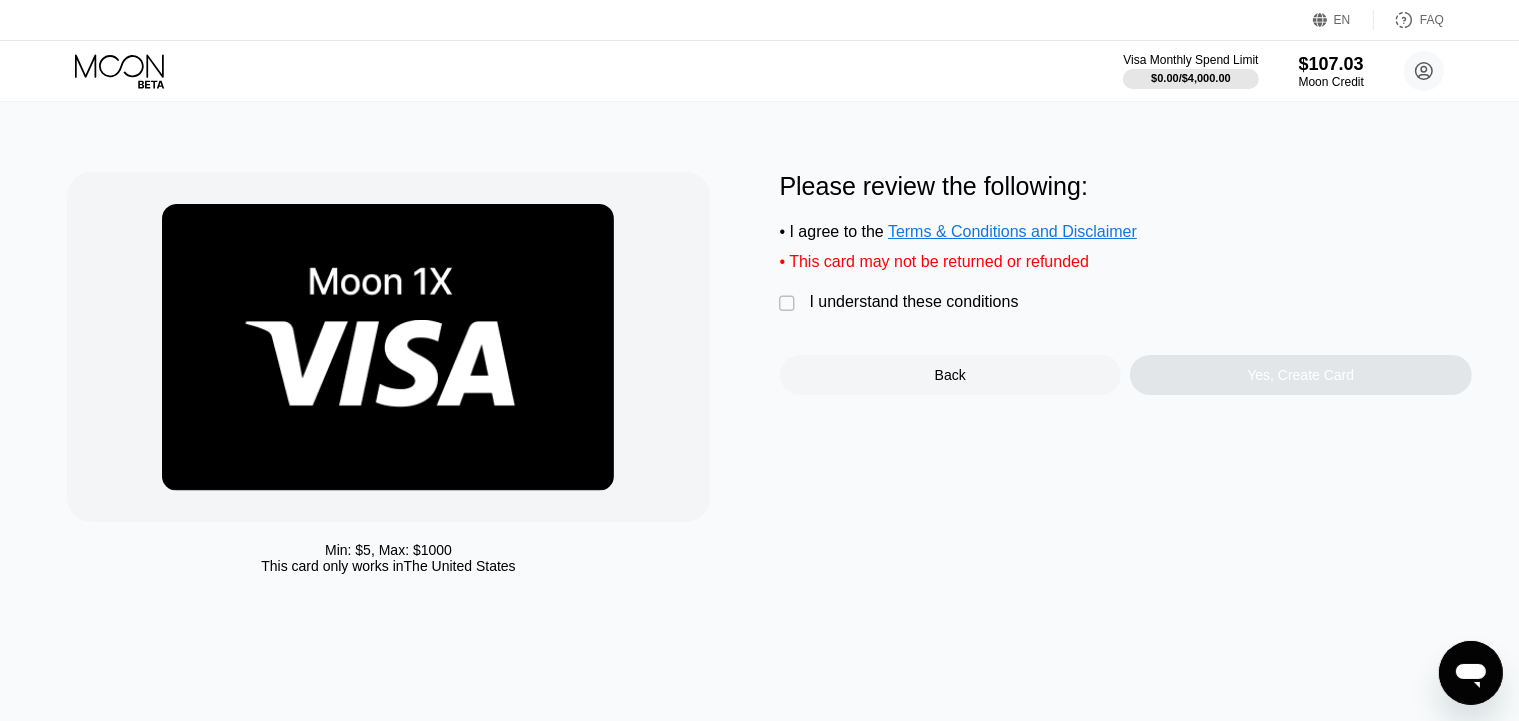 click on "" at bounding box center (790, 304) 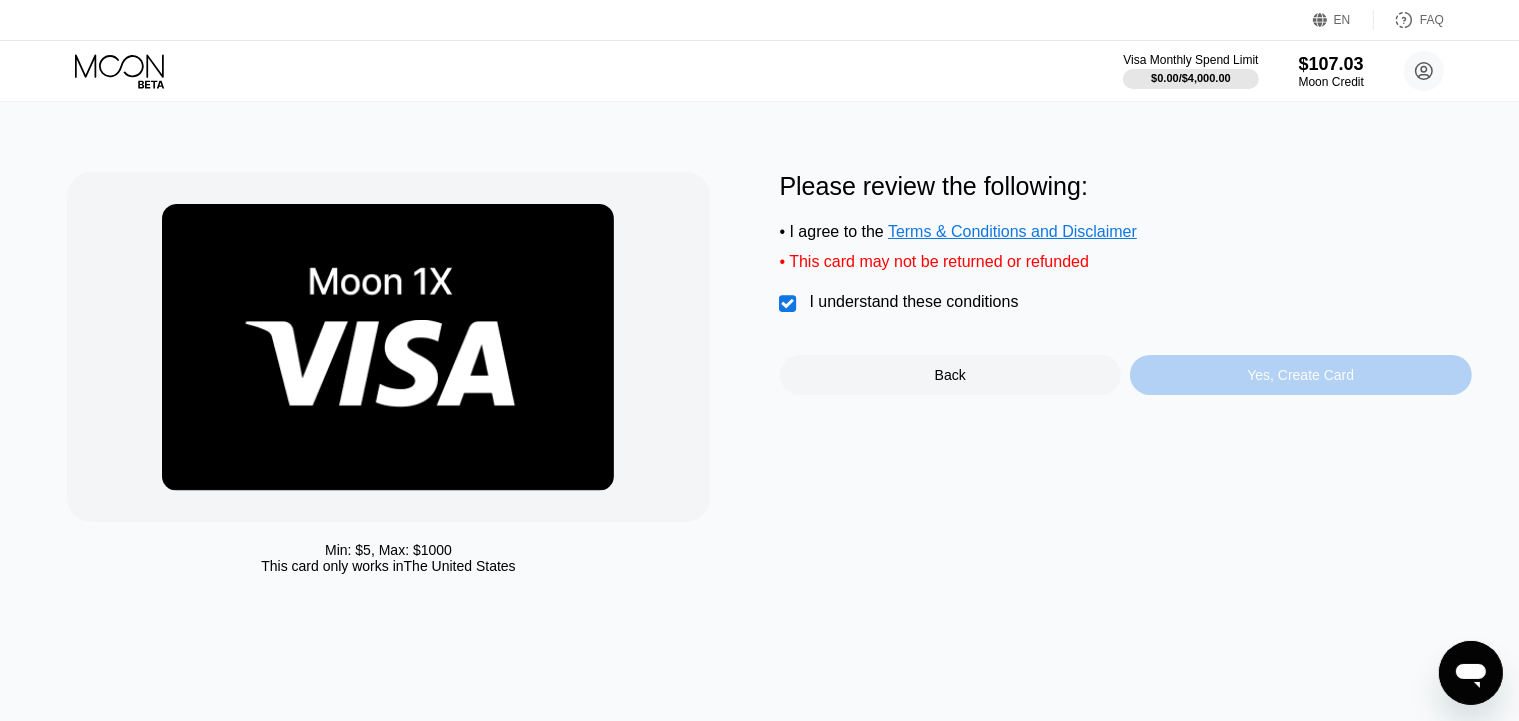 click on "Yes, Create Card" at bounding box center [1301, 375] 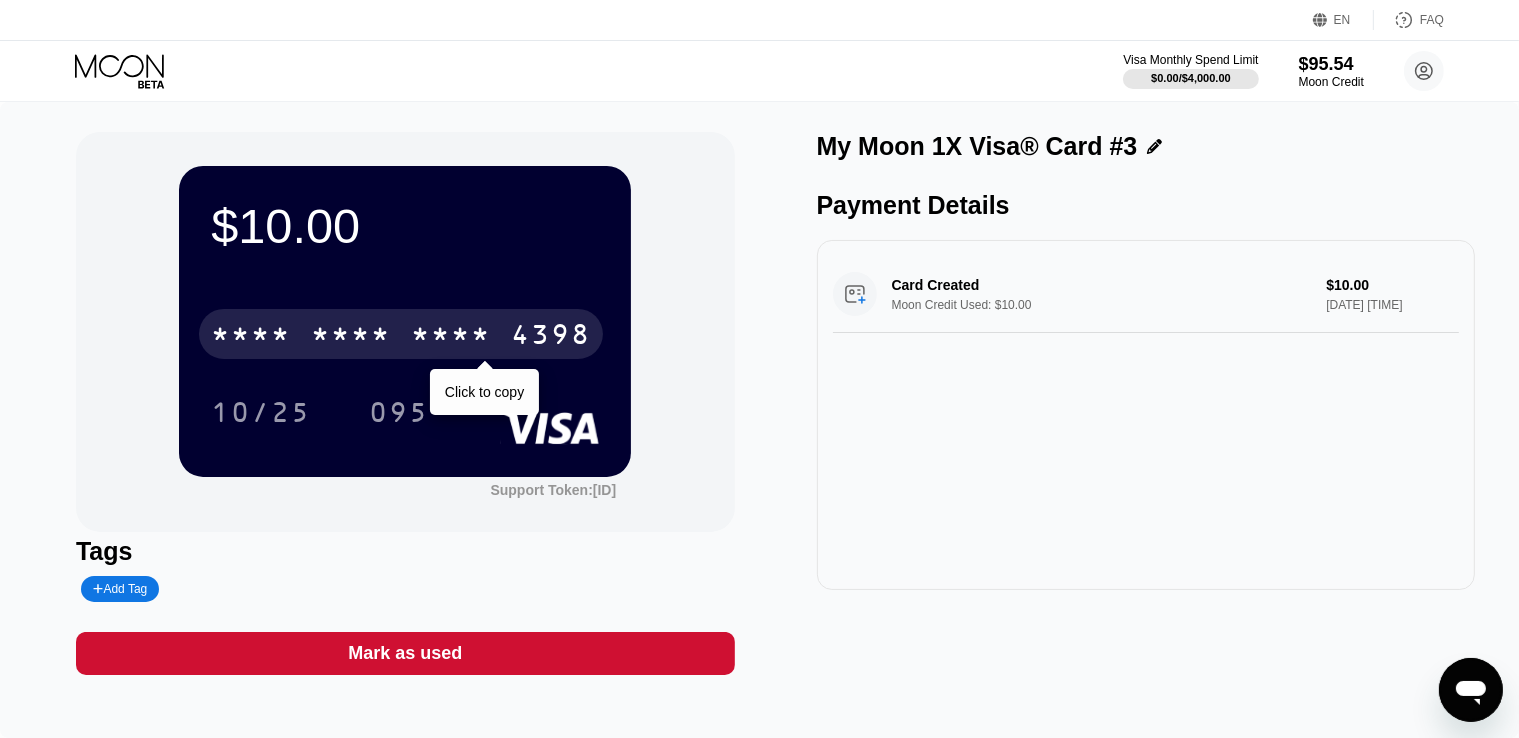 click on "* * * *" at bounding box center (451, 337) 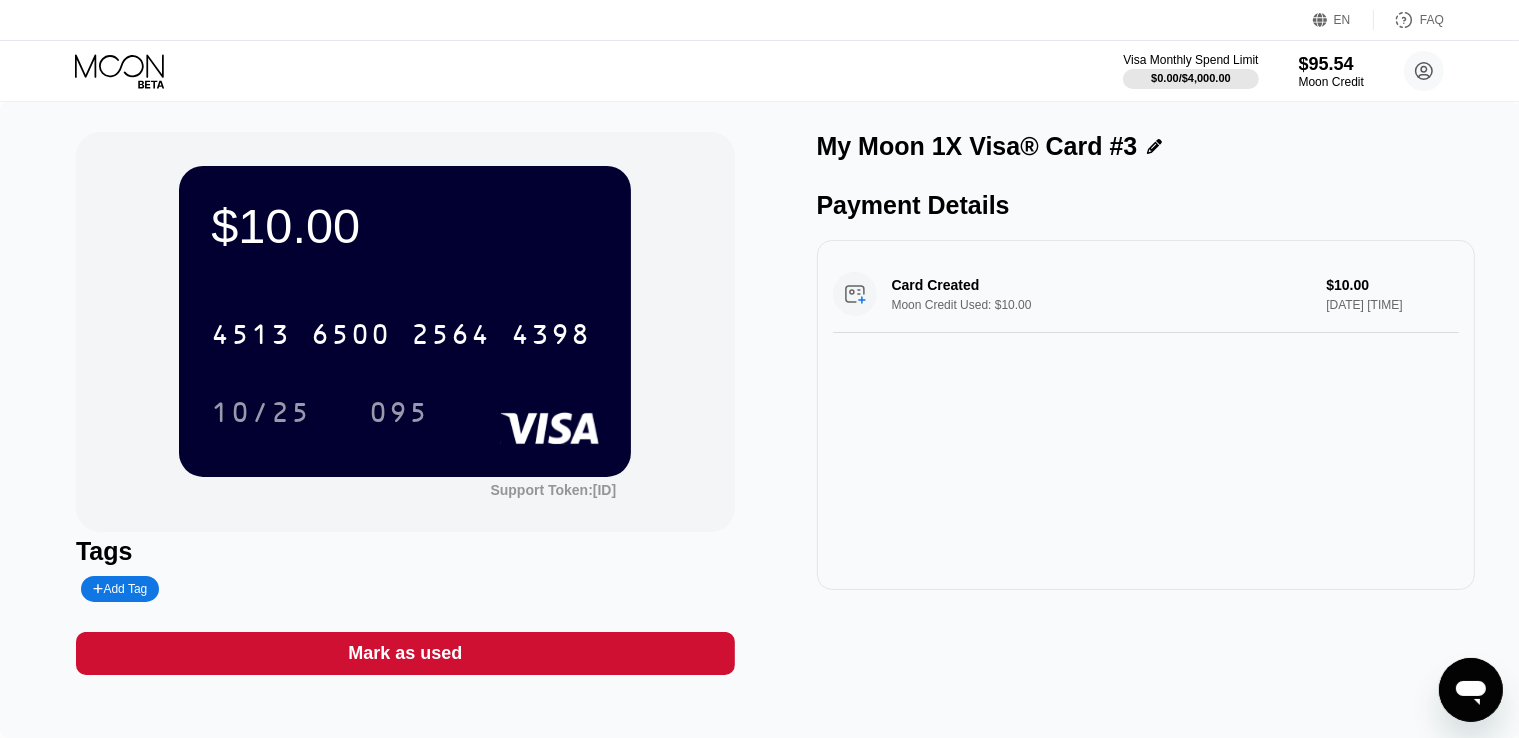 click on "Mark as used" at bounding box center [405, 653] 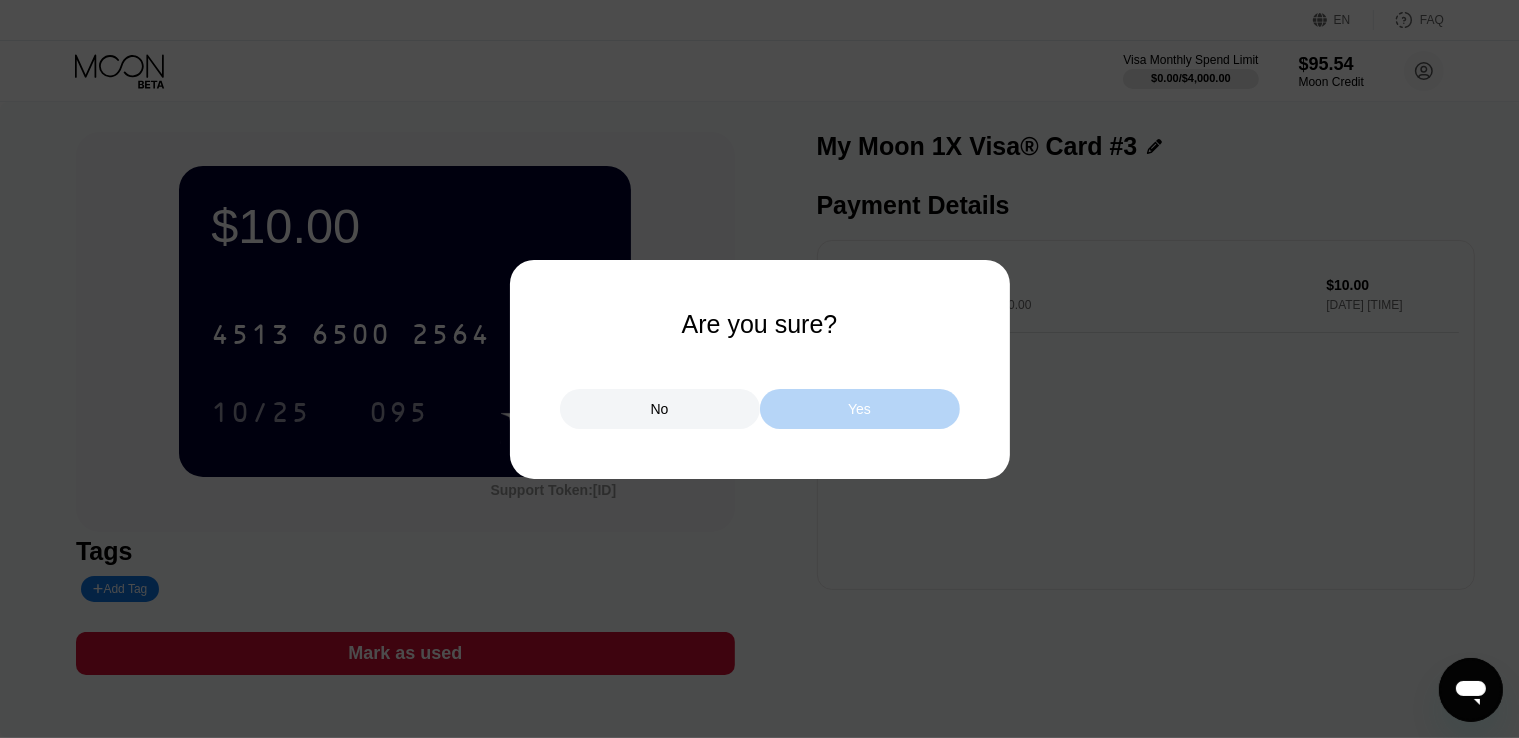 click on "Yes" at bounding box center [860, 409] 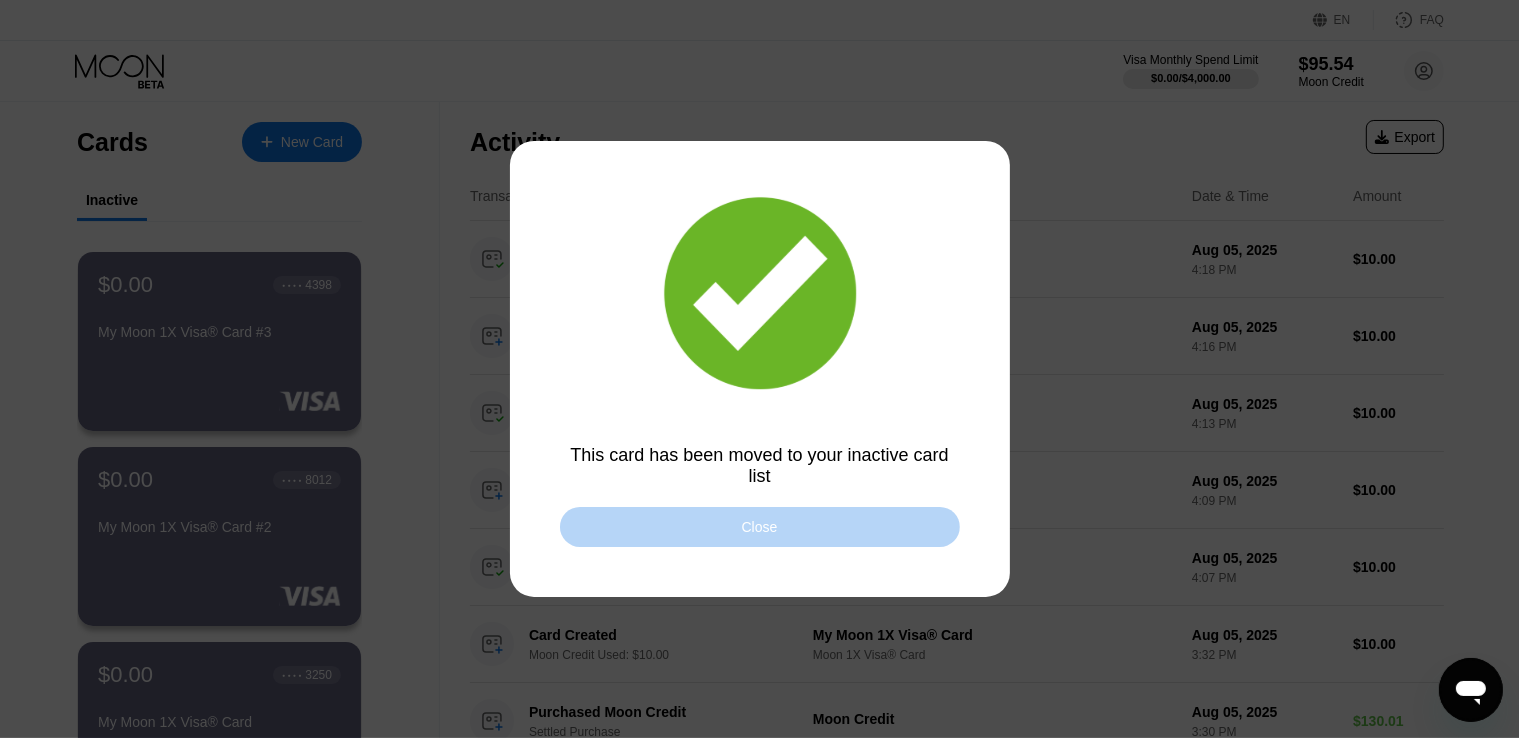 click on "Close" at bounding box center [760, 527] 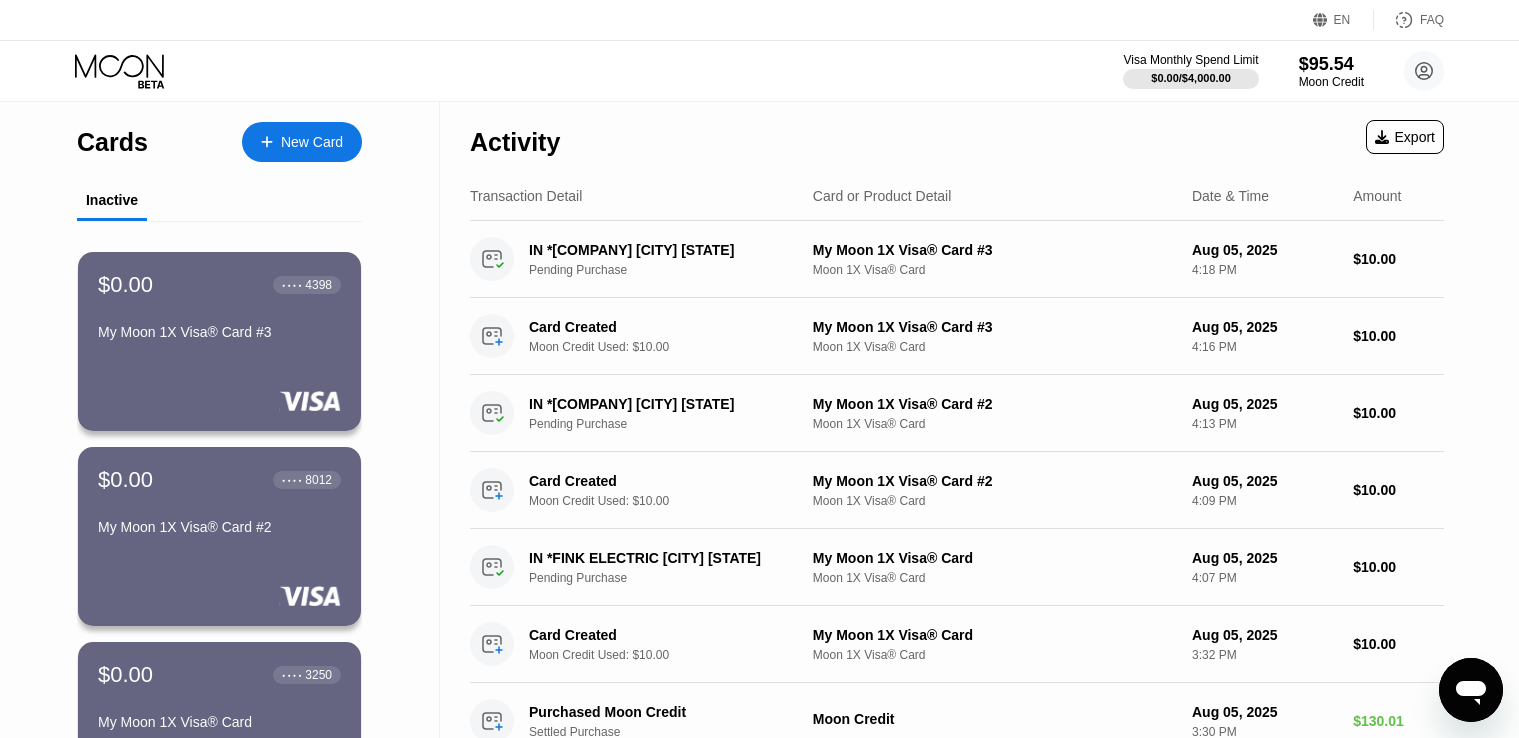 scroll, scrollTop: 0, scrollLeft: 0, axis: both 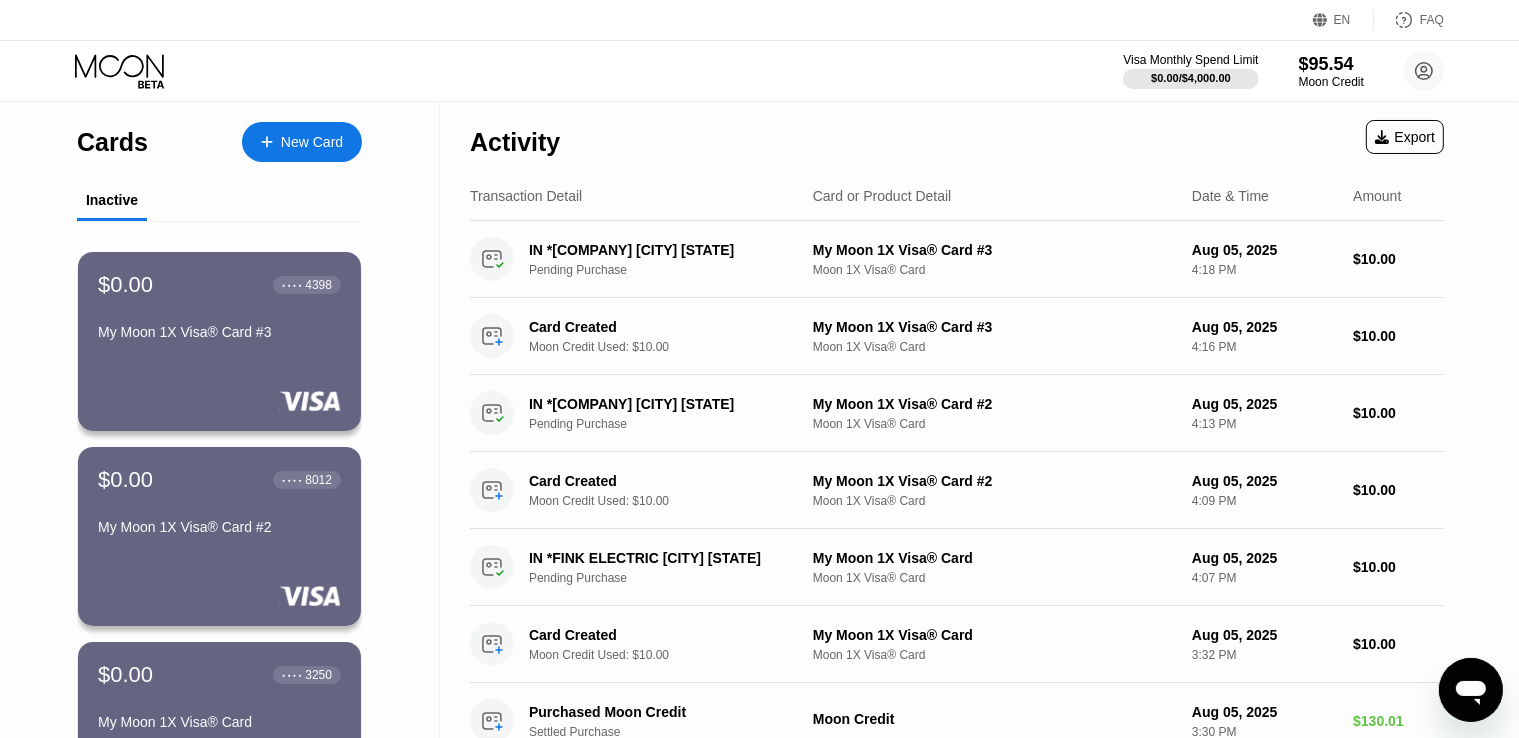 click on "New Card" at bounding box center (312, 142) 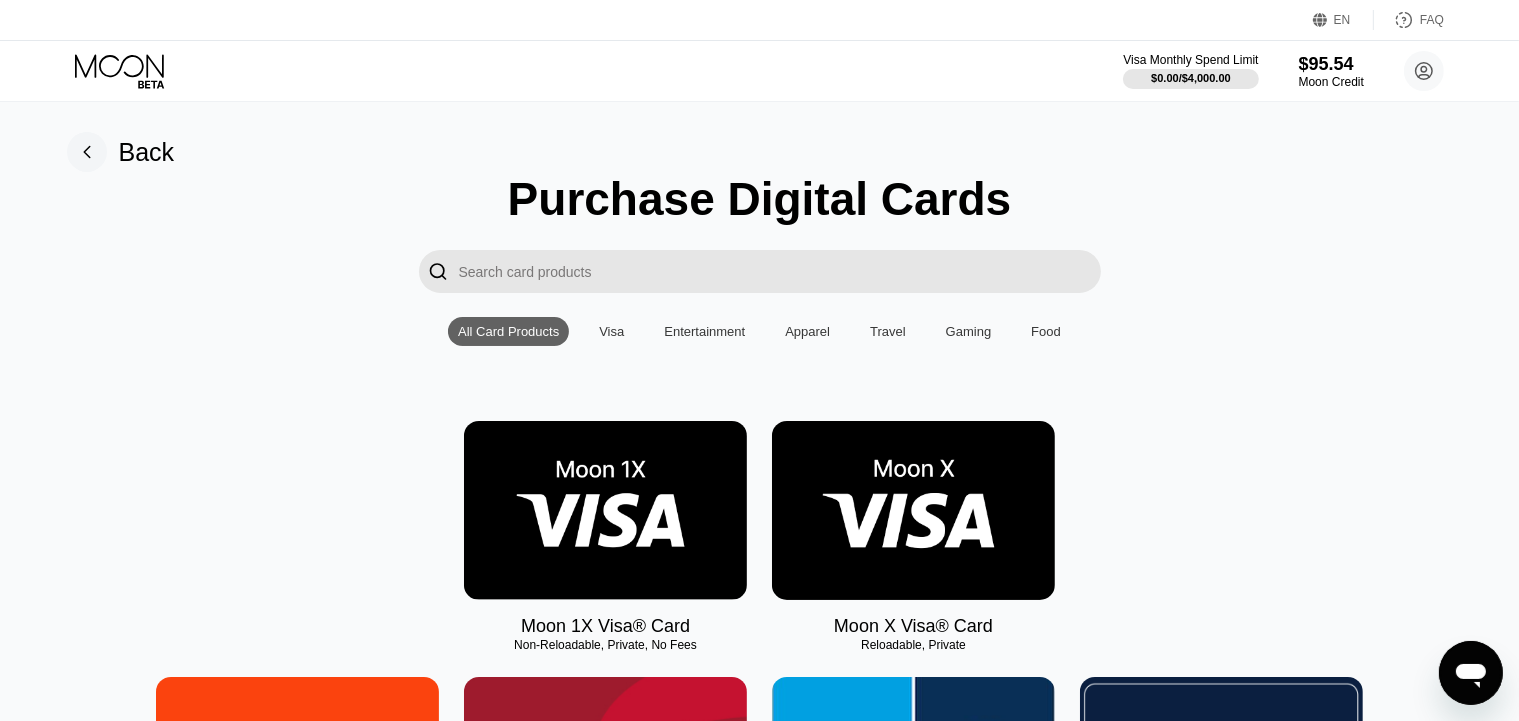 click at bounding box center [605, 510] 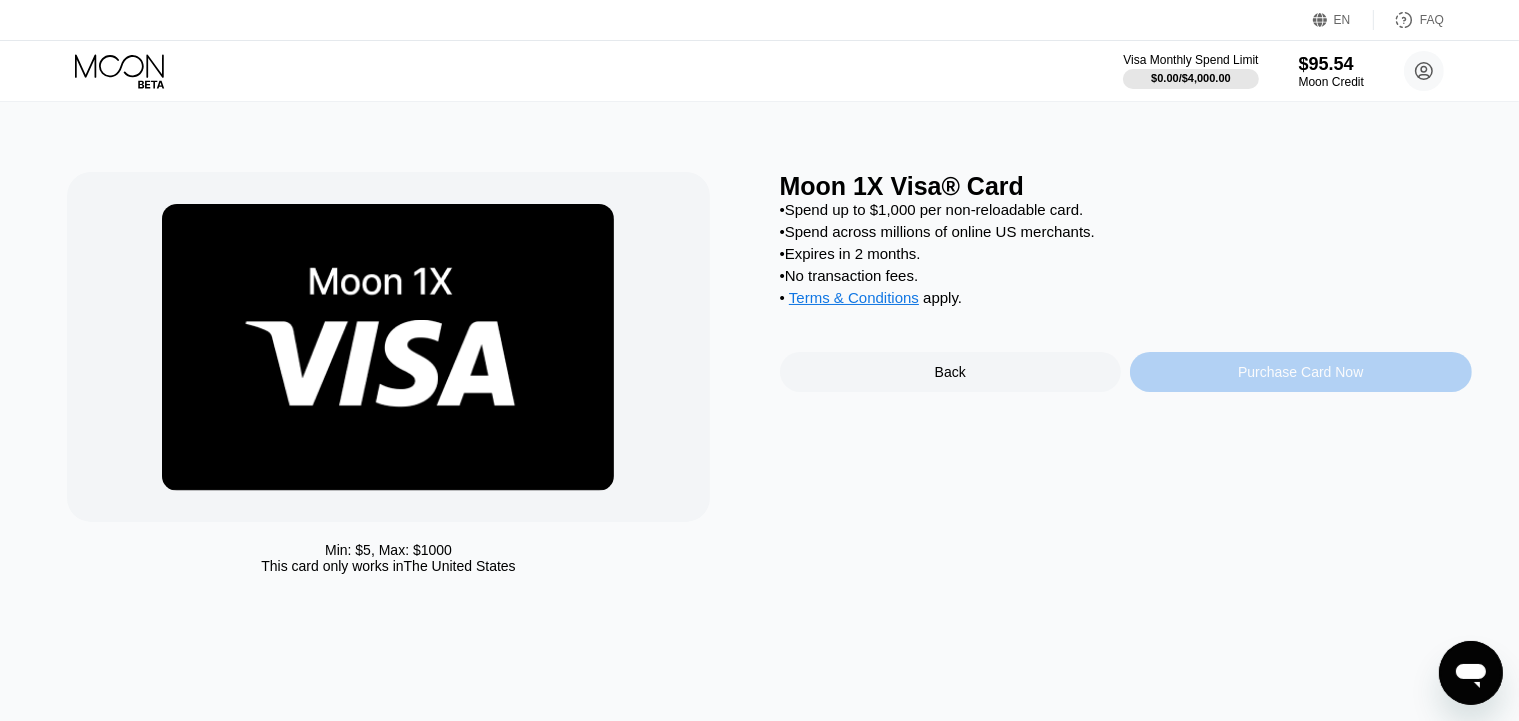 click on "Purchase Card Now" at bounding box center [1300, 372] 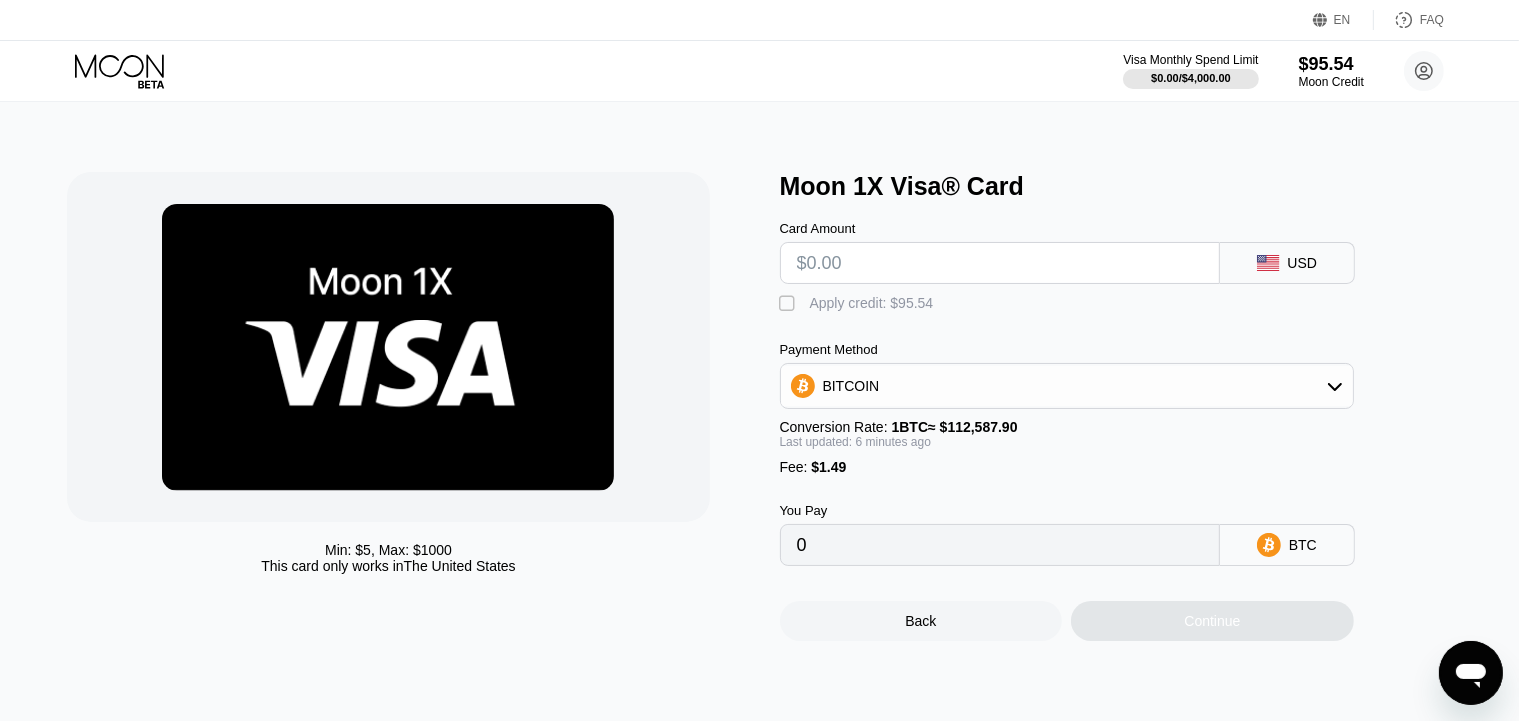 click at bounding box center [1000, 263] 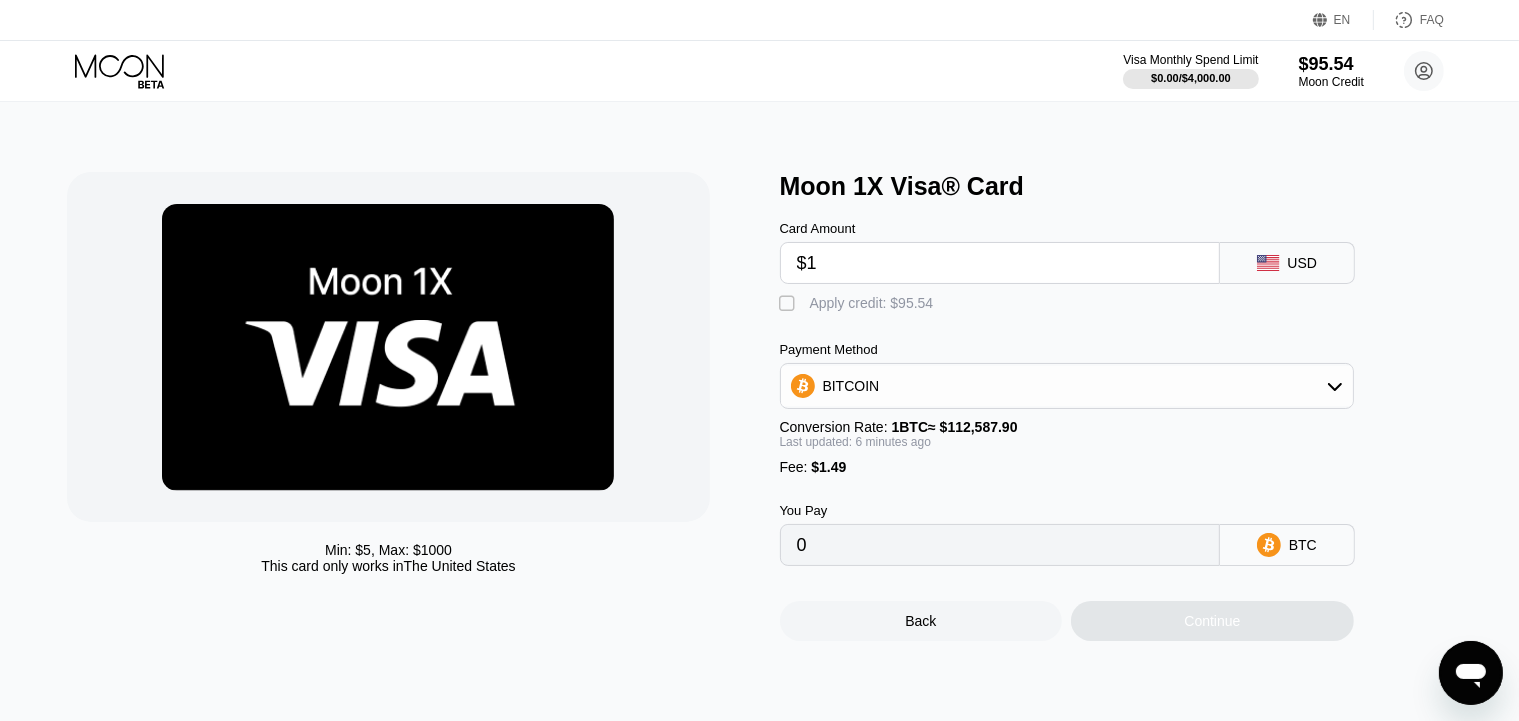 type on "$10" 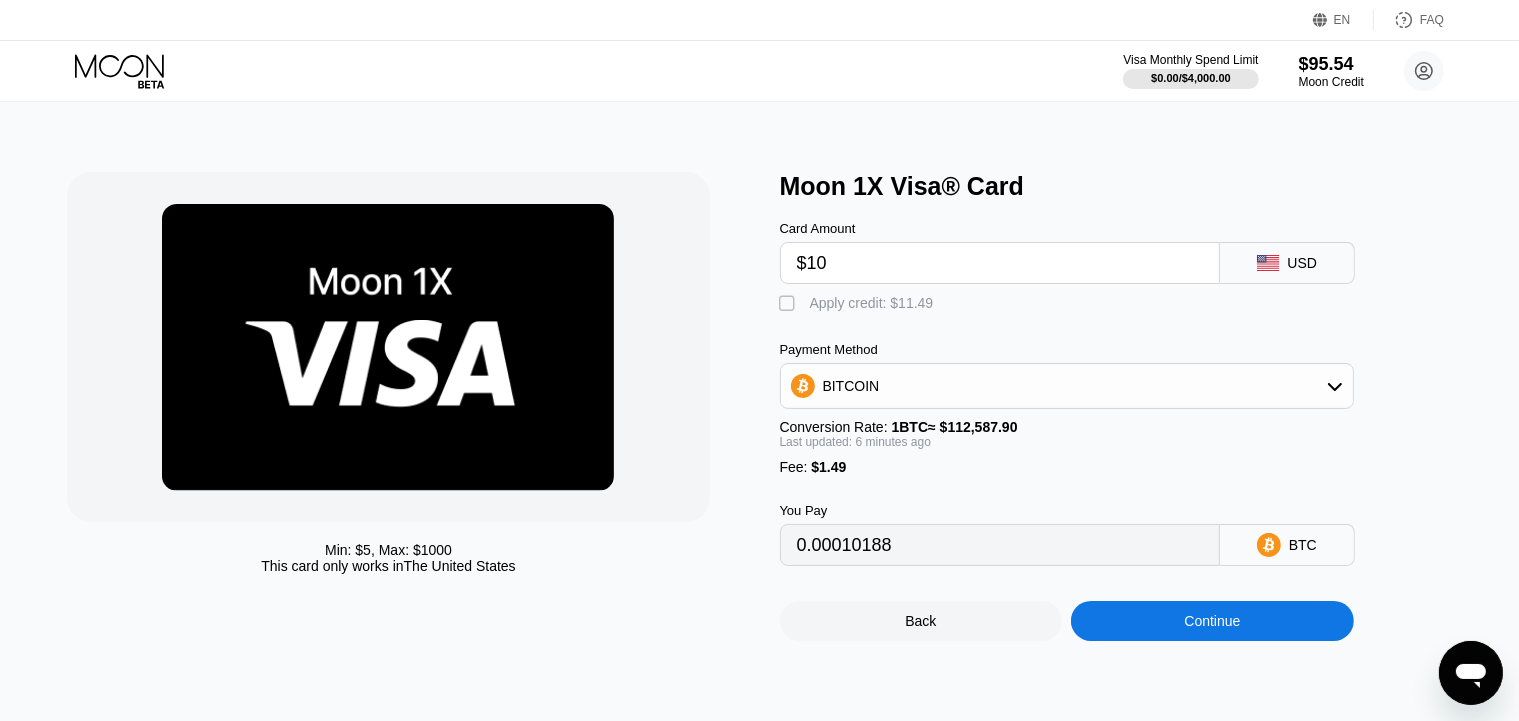 type on "0.00010188" 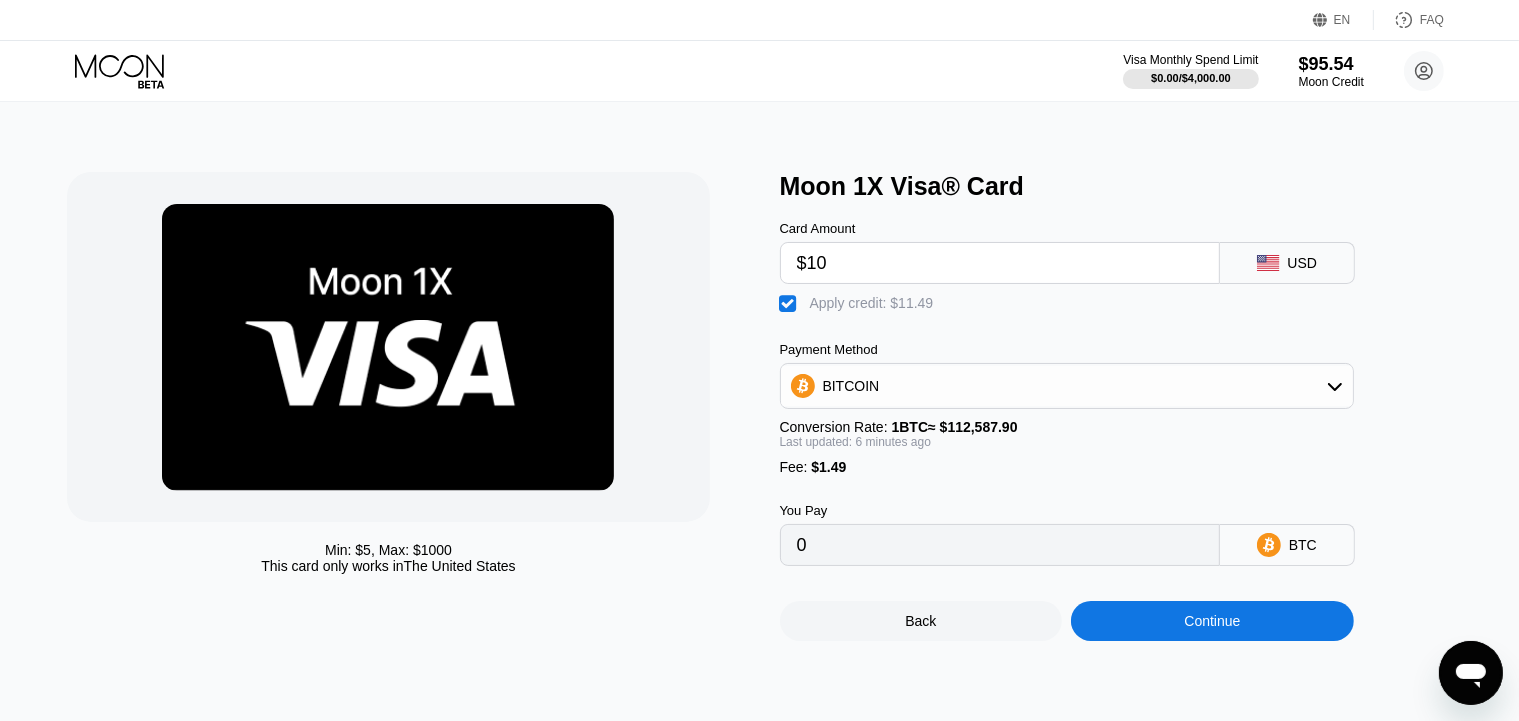 click on "Continue" at bounding box center [1212, 621] 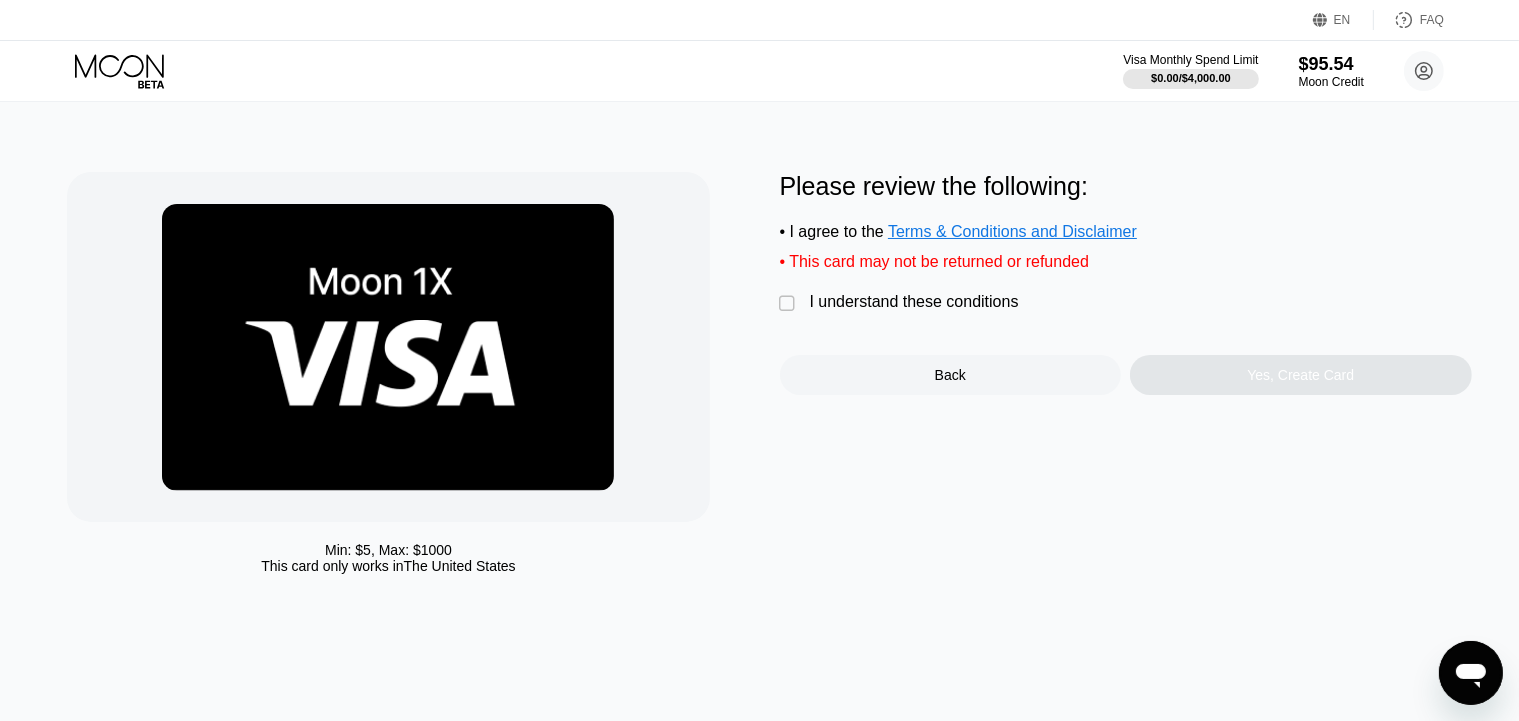 click on "" at bounding box center (790, 304) 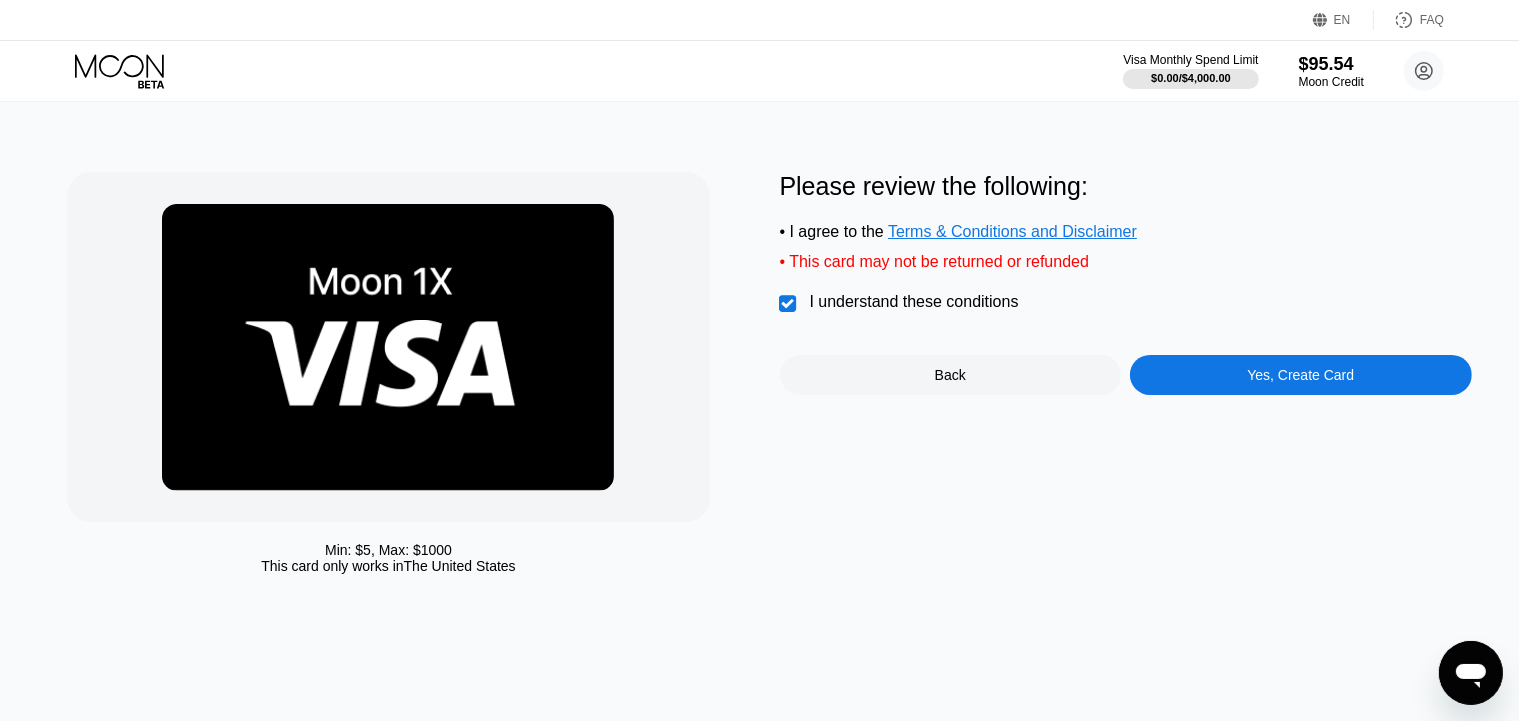 click on "Yes, Create Card" at bounding box center [1301, 375] 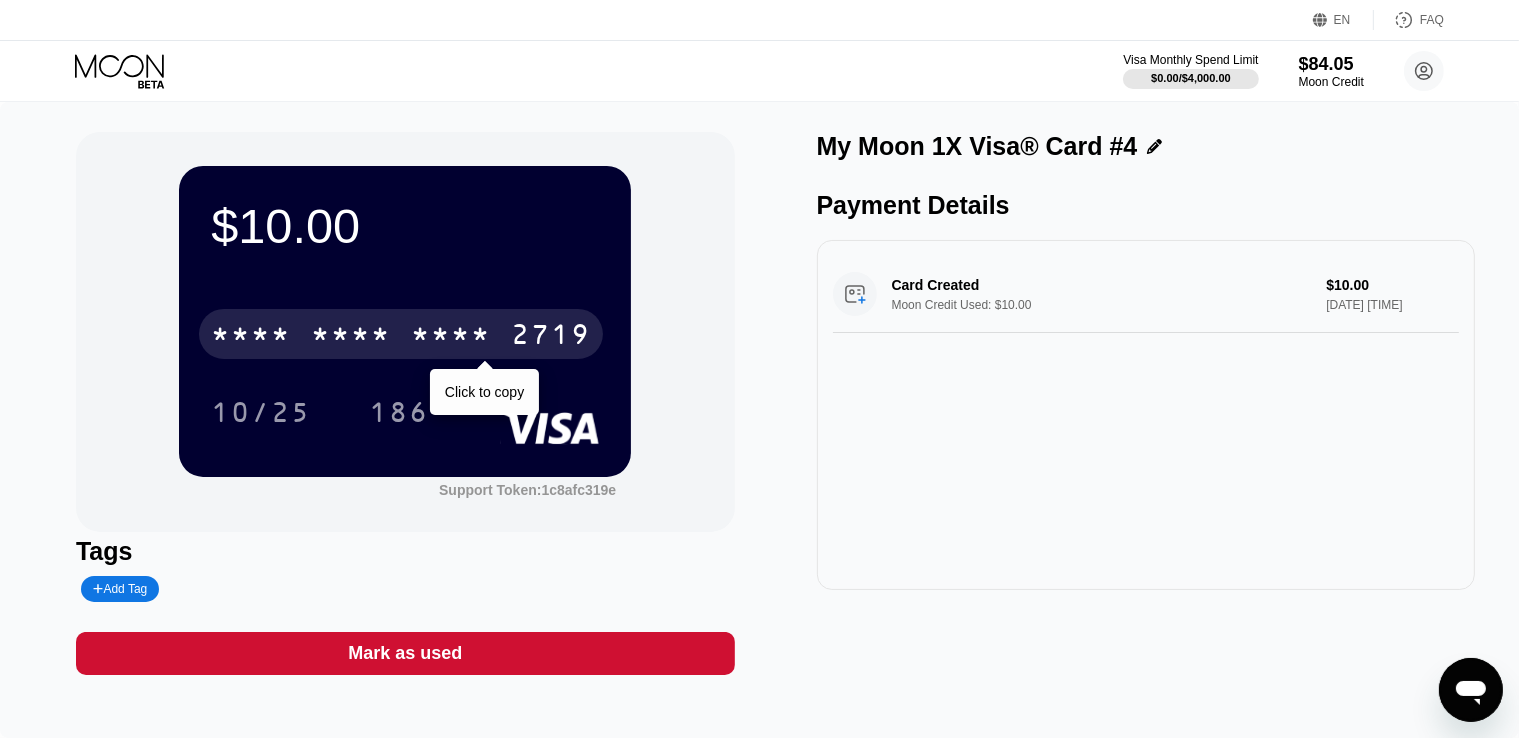 click on "* * * *" at bounding box center [451, 337] 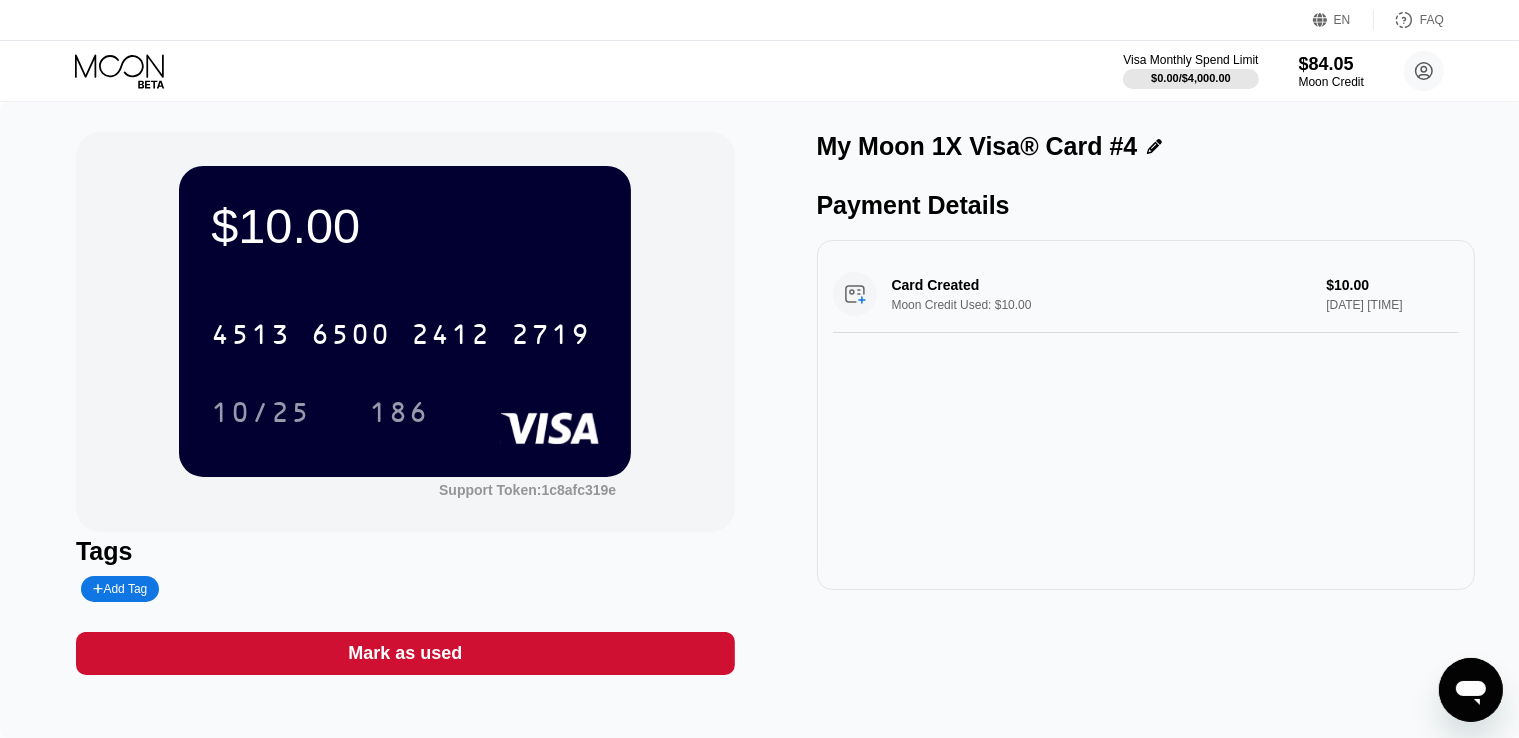 click on "$10.00 4513 6500 2412 2719 10/25 186 Support Token:  1c8afc319e" at bounding box center (405, 332) 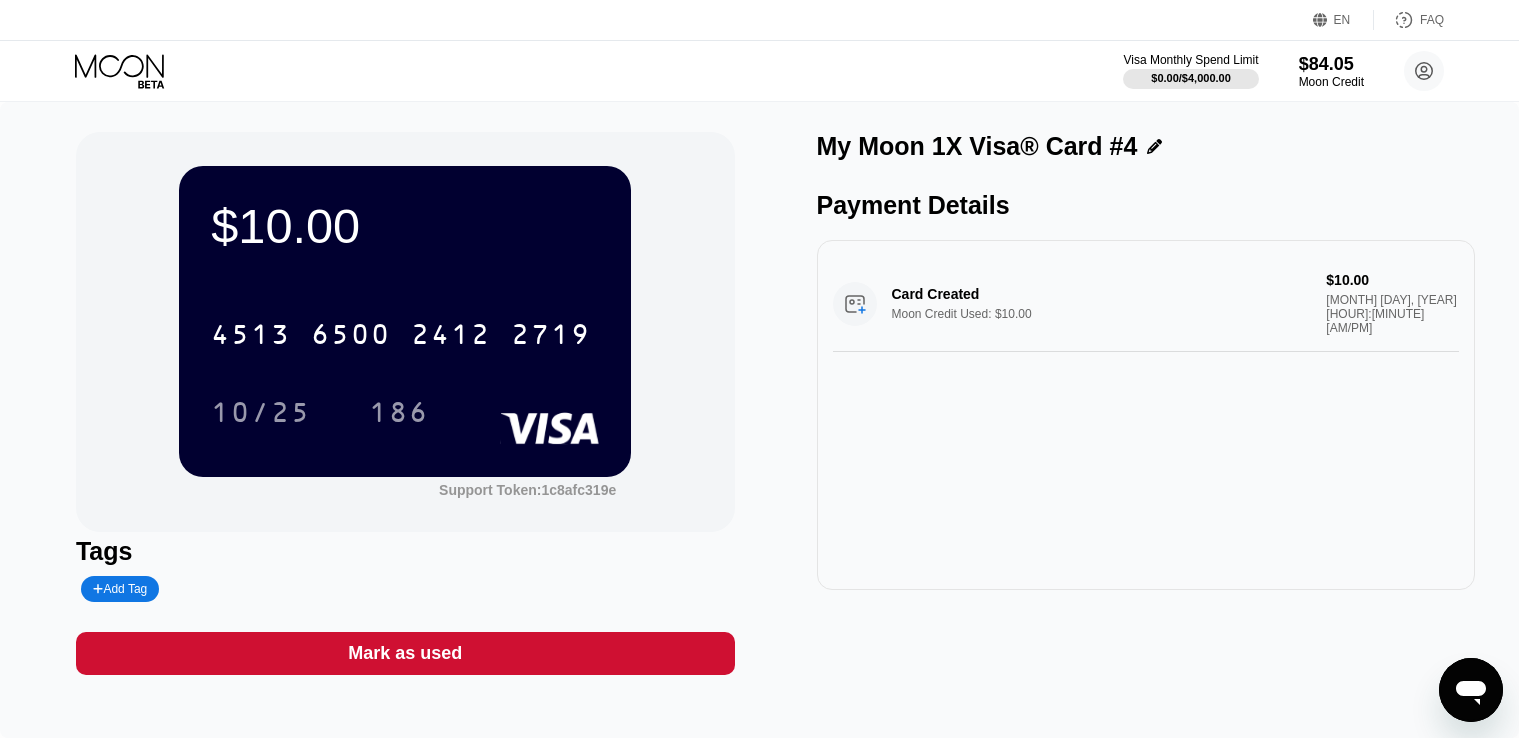 scroll, scrollTop: 0, scrollLeft: 0, axis: both 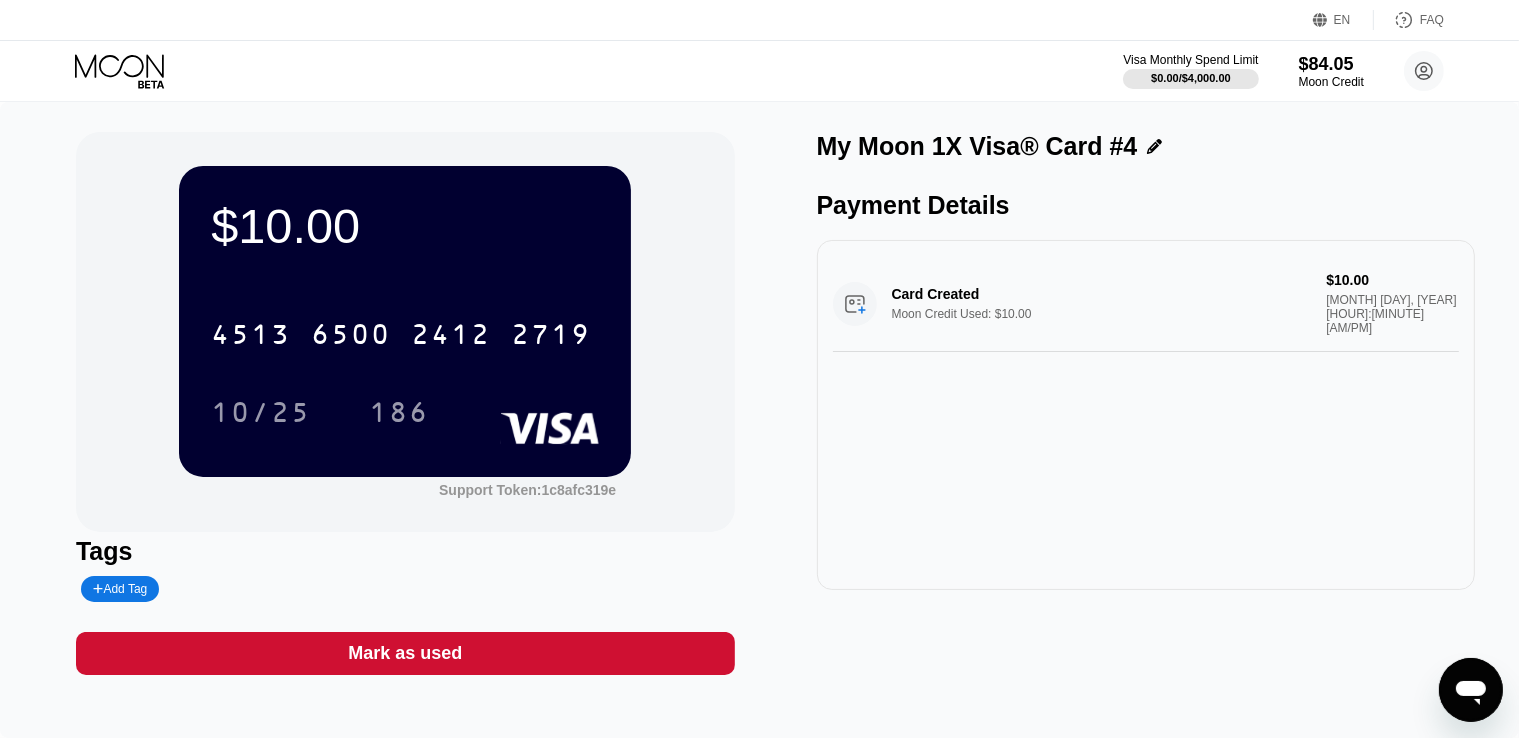 click on "Mark as used" at bounding box center [405, 653] 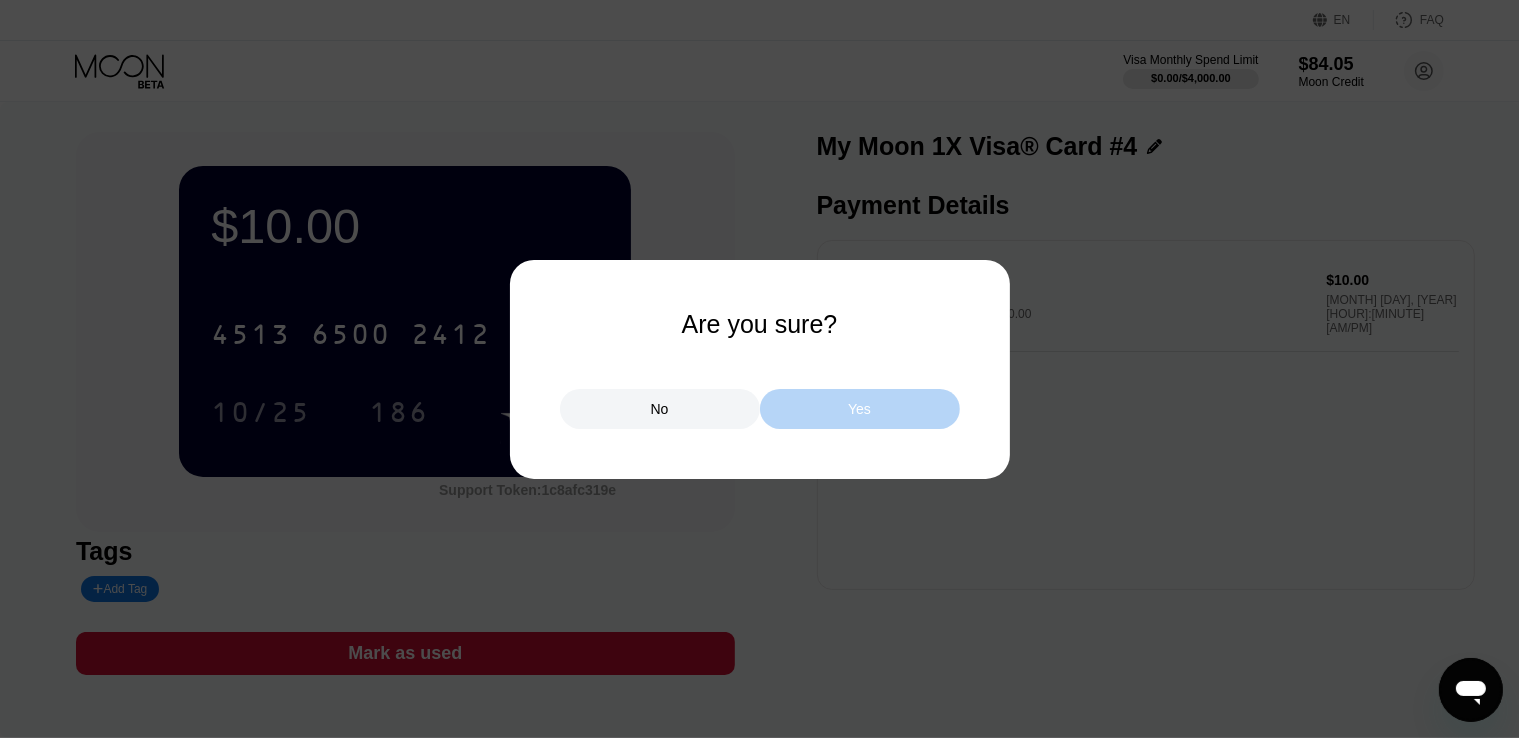 click on "Yes" at bounding box center [860, 409] 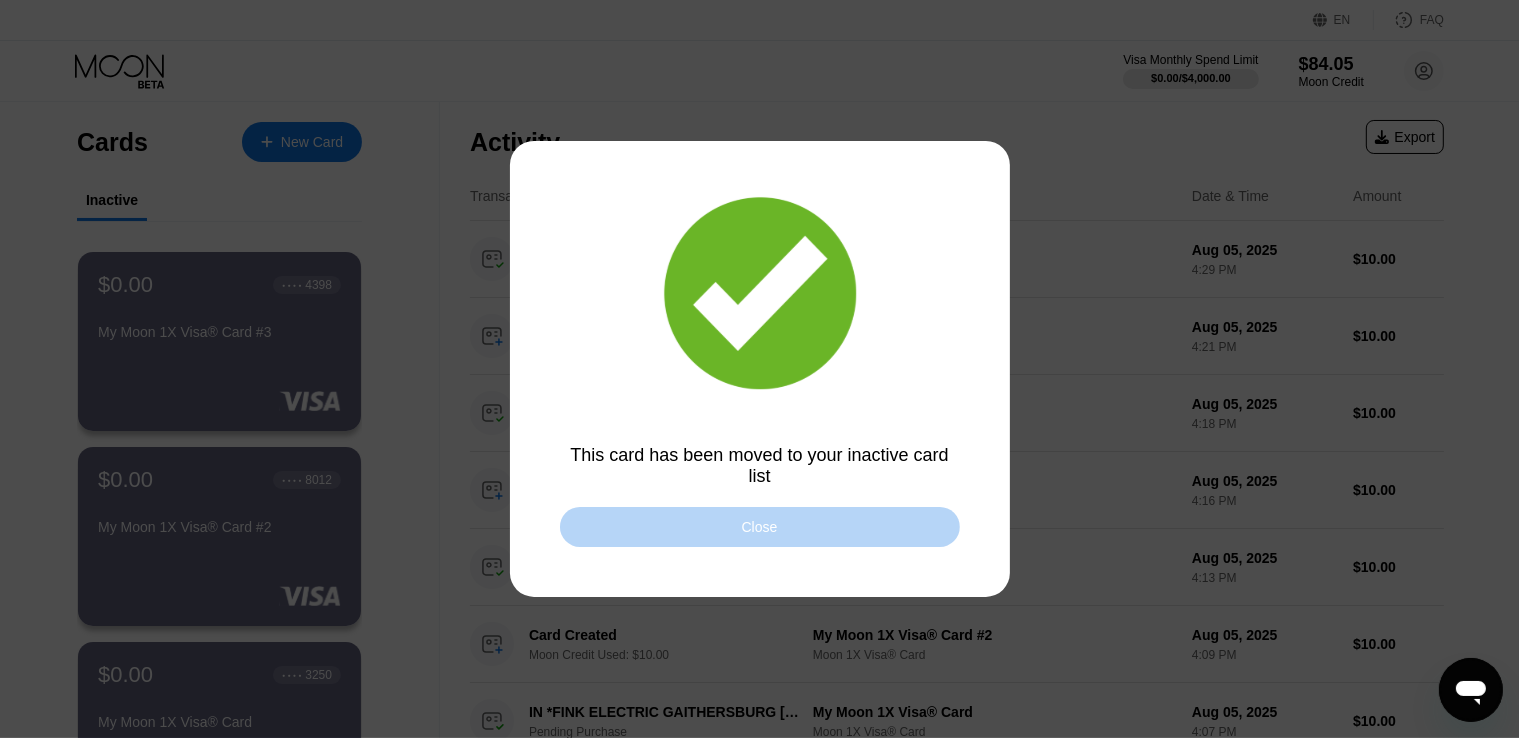 click on "Close" at bounding box center (760, 527) 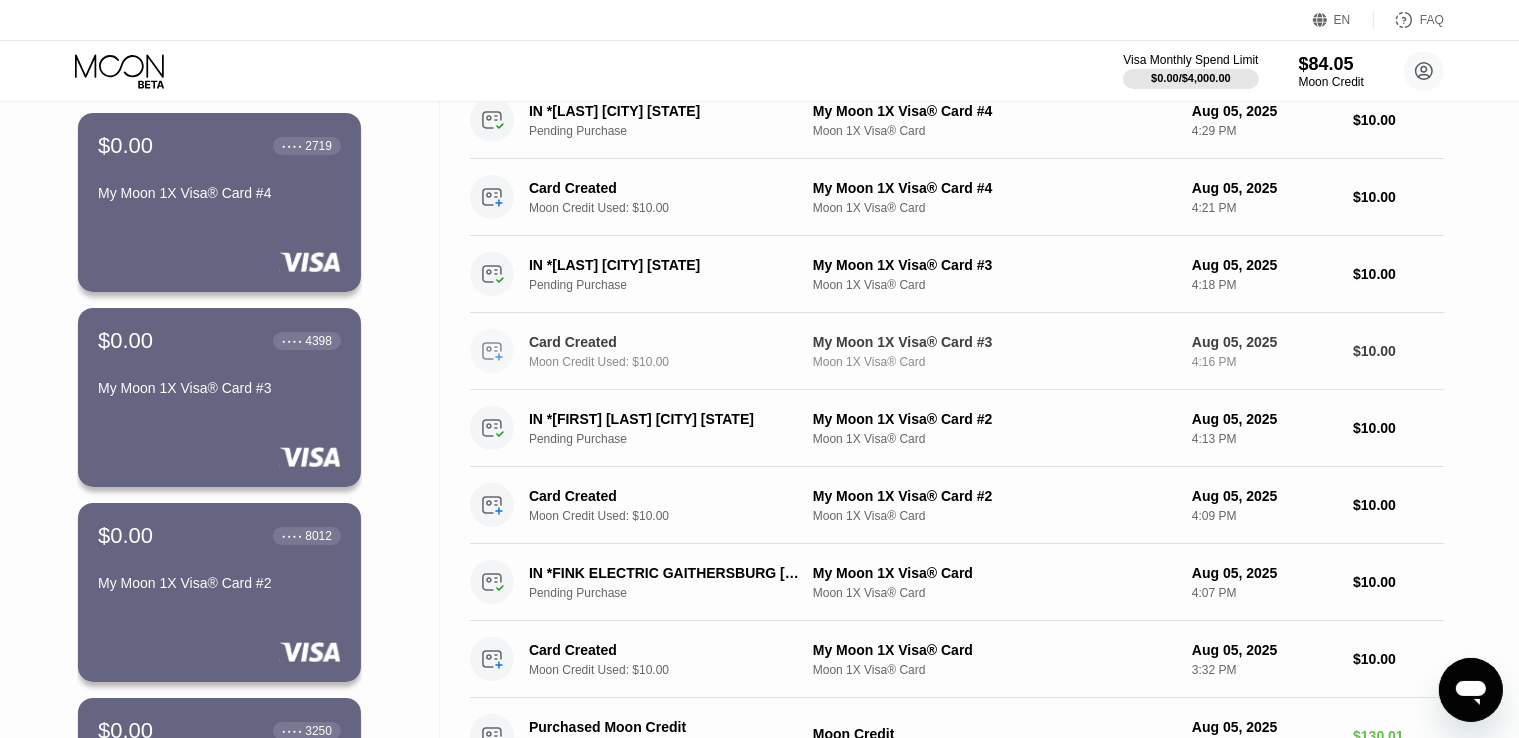scroll, scrollTop: 0, scrollLeft: 0, axis: both 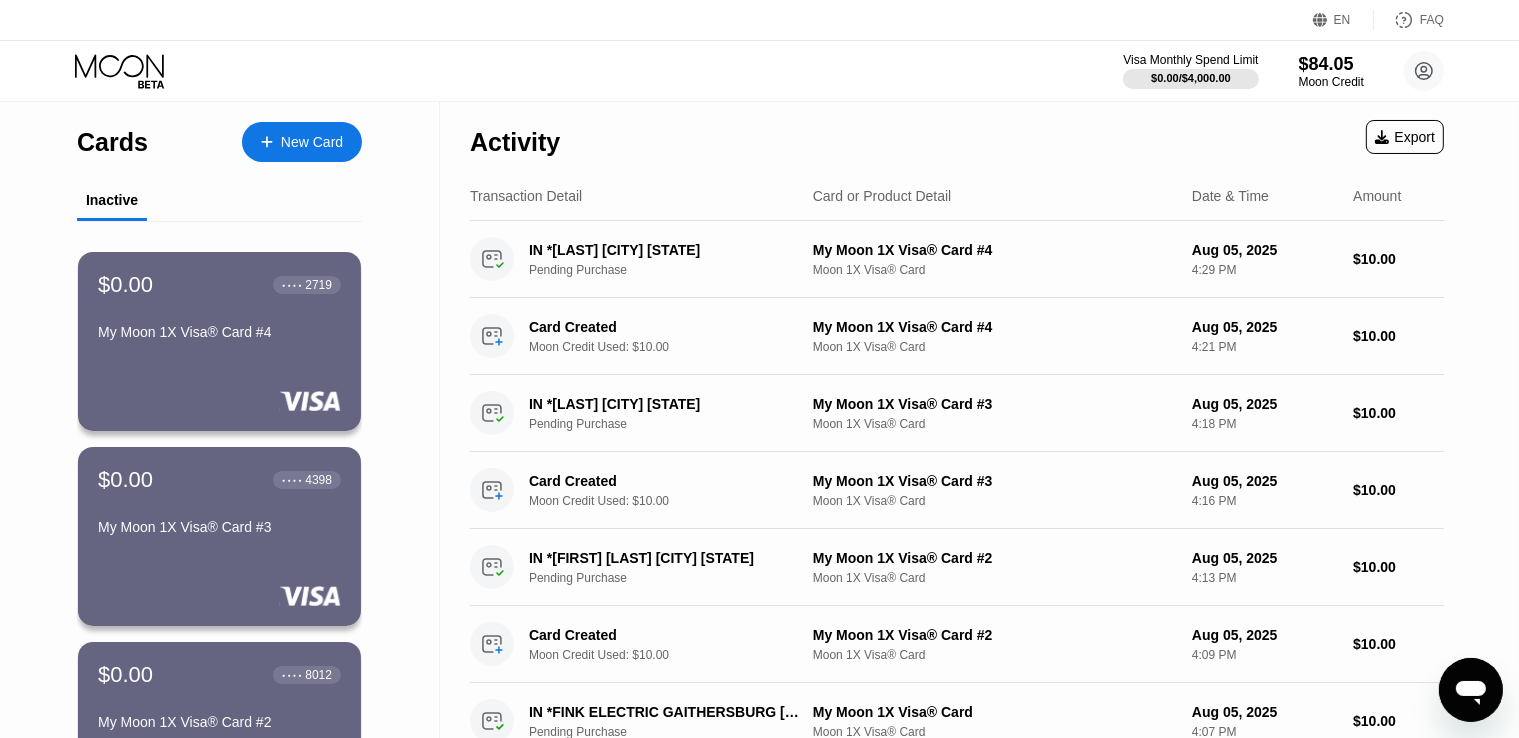click on "EN Language English Save FAQ" at bounding box center [759, 20] 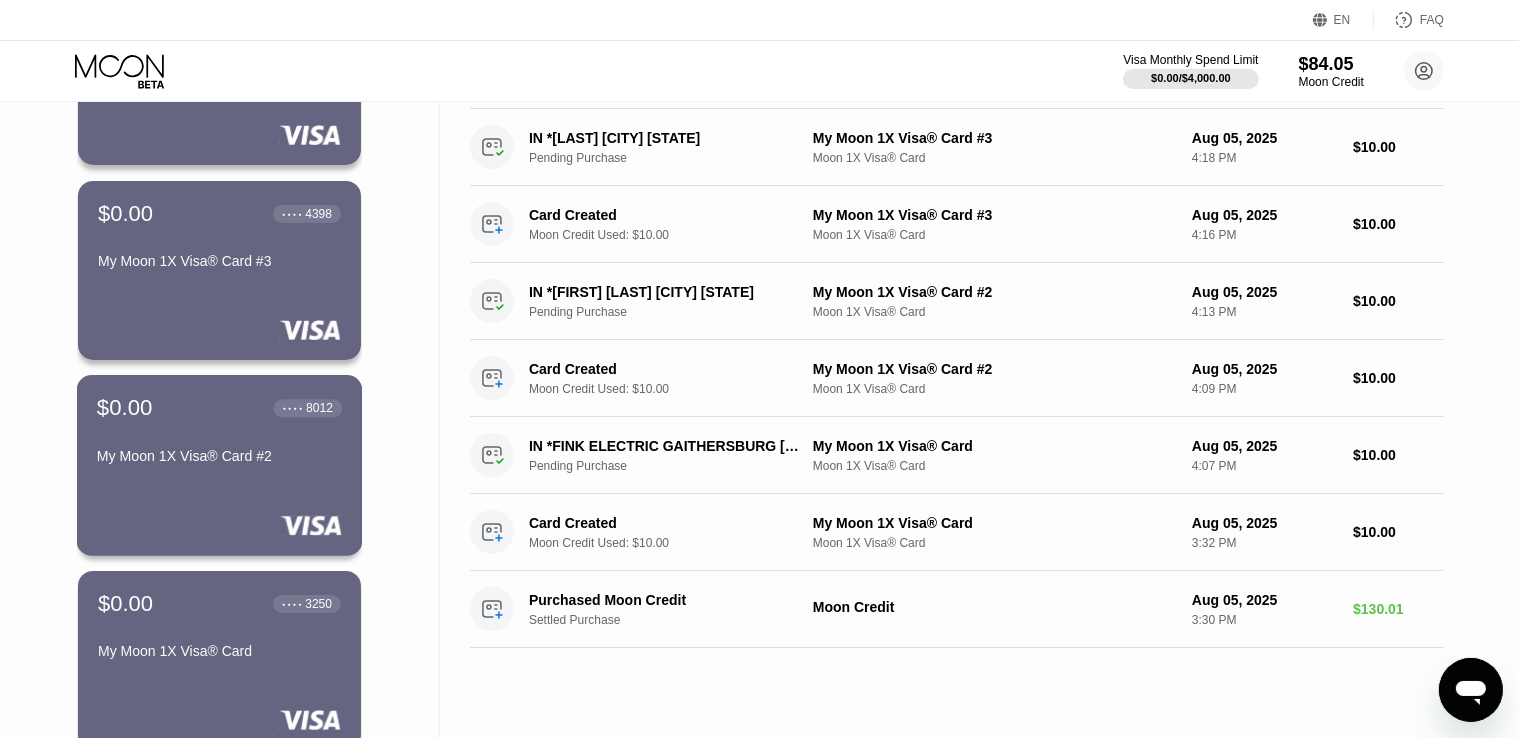 scroll, scrollTop: 0, scrollLeft: 0, axis: both 